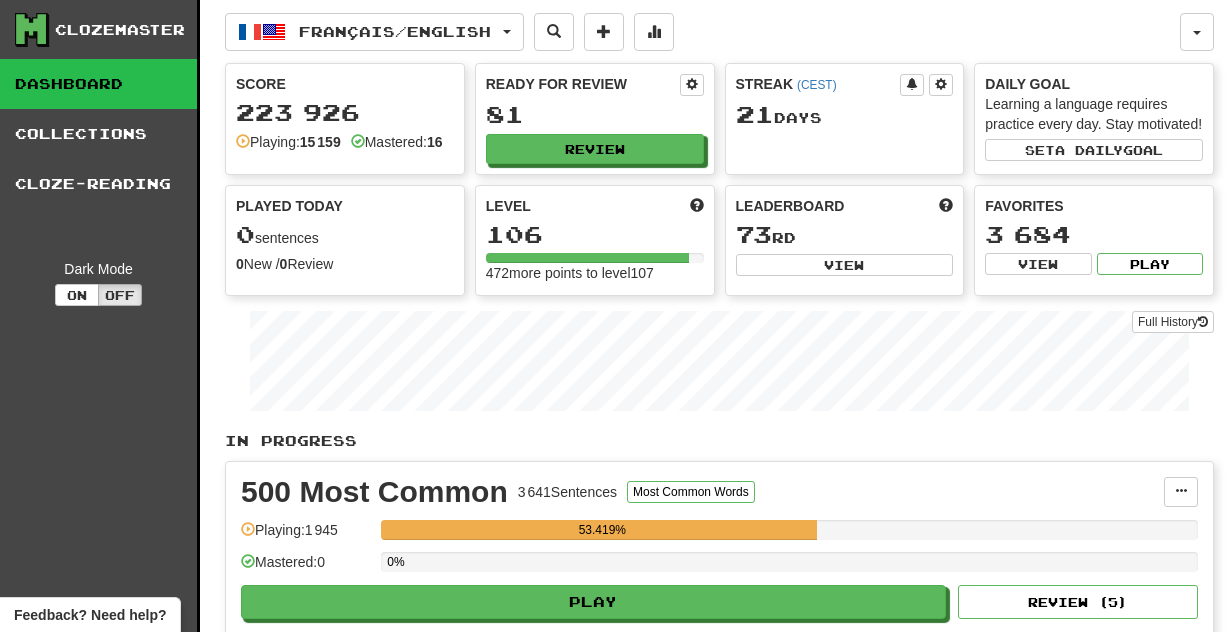 scroll, scrollTop: 0, scrollLeft: 0, axis: both 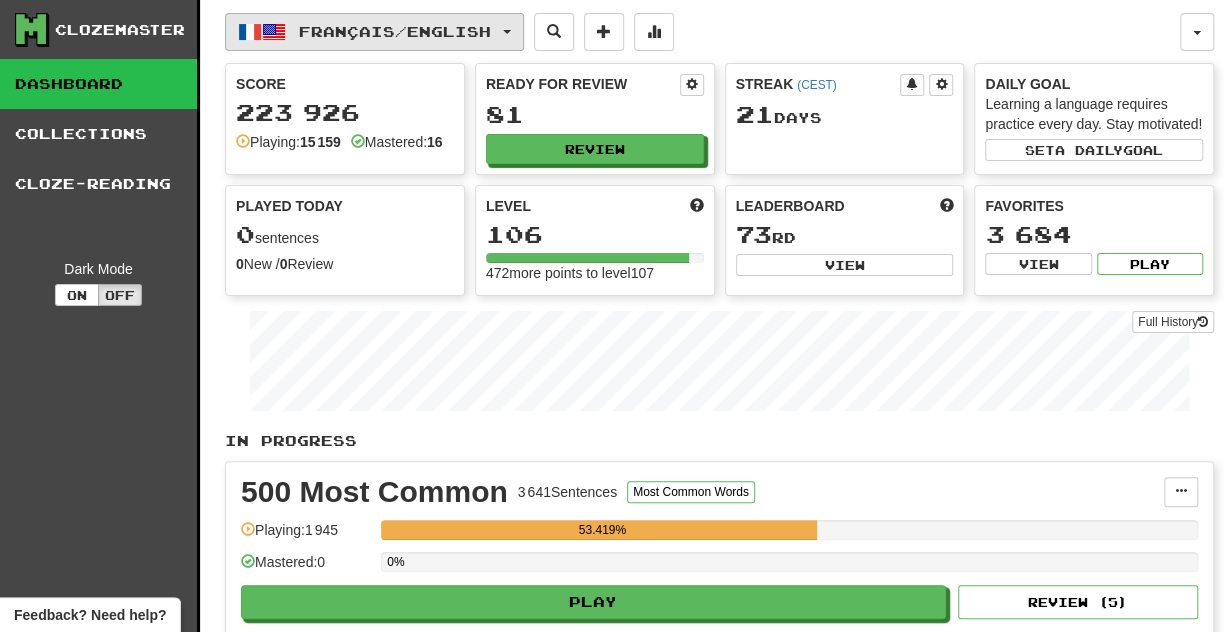 click on "Français  /  English" at bounding box center (395, 31) 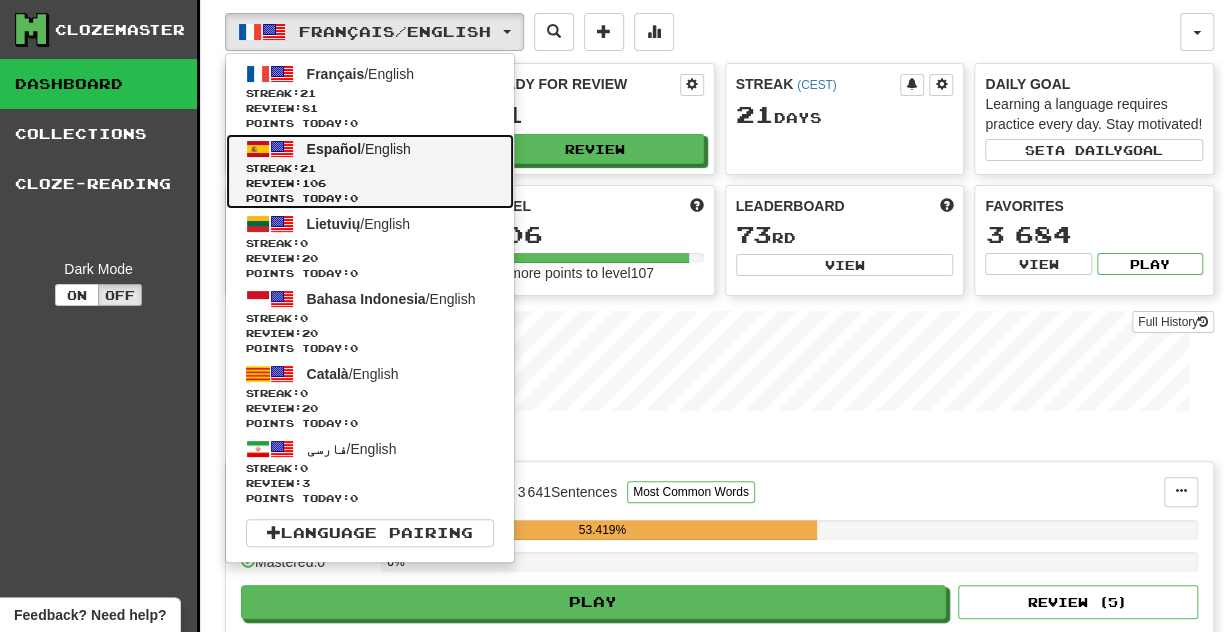 click on "Streak:  21" at bounding box center (370, 168) 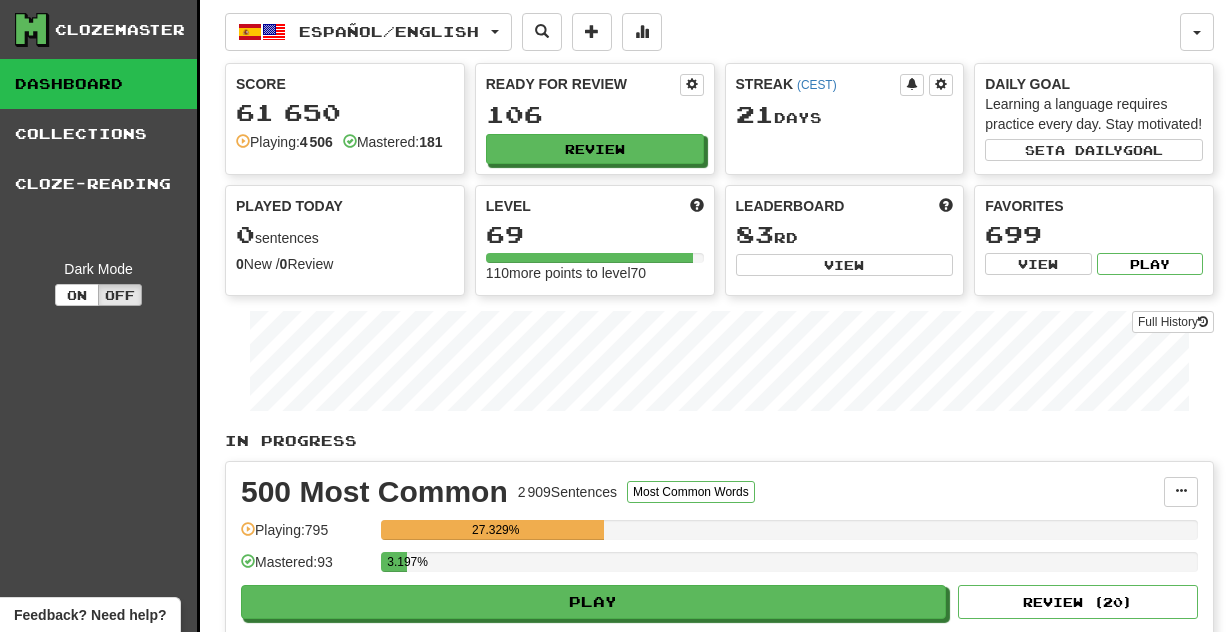 scroll, scrollTop: 0, scrollLeft: 0, axis: both 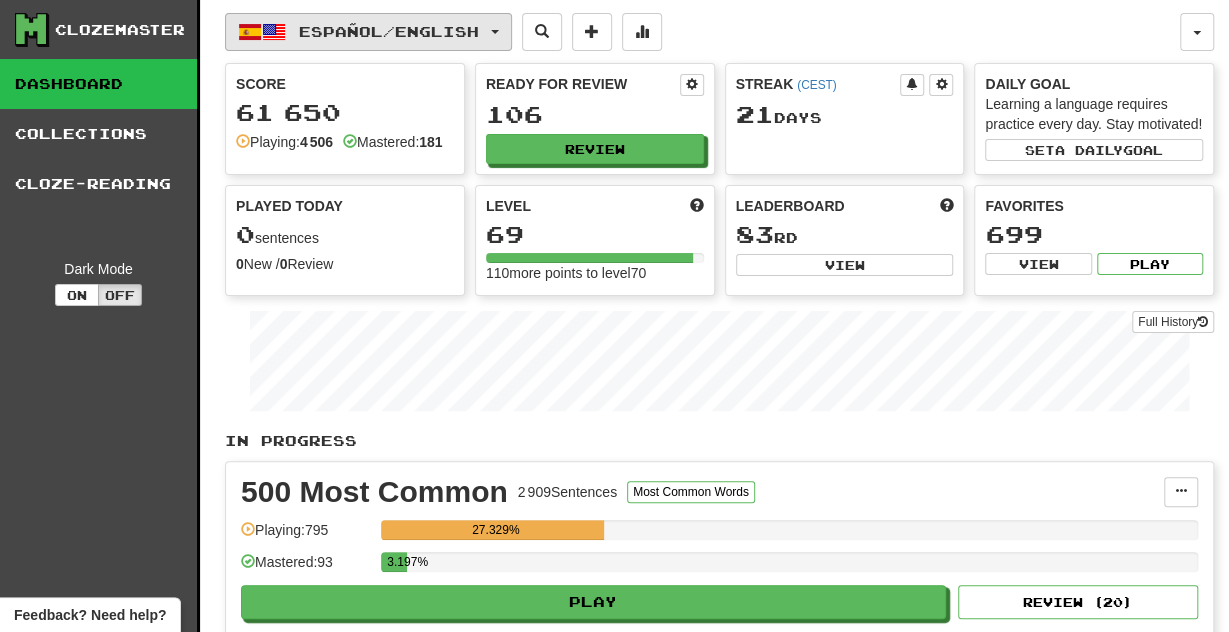click on "Español  /  English" at bounding box center [389, 31] 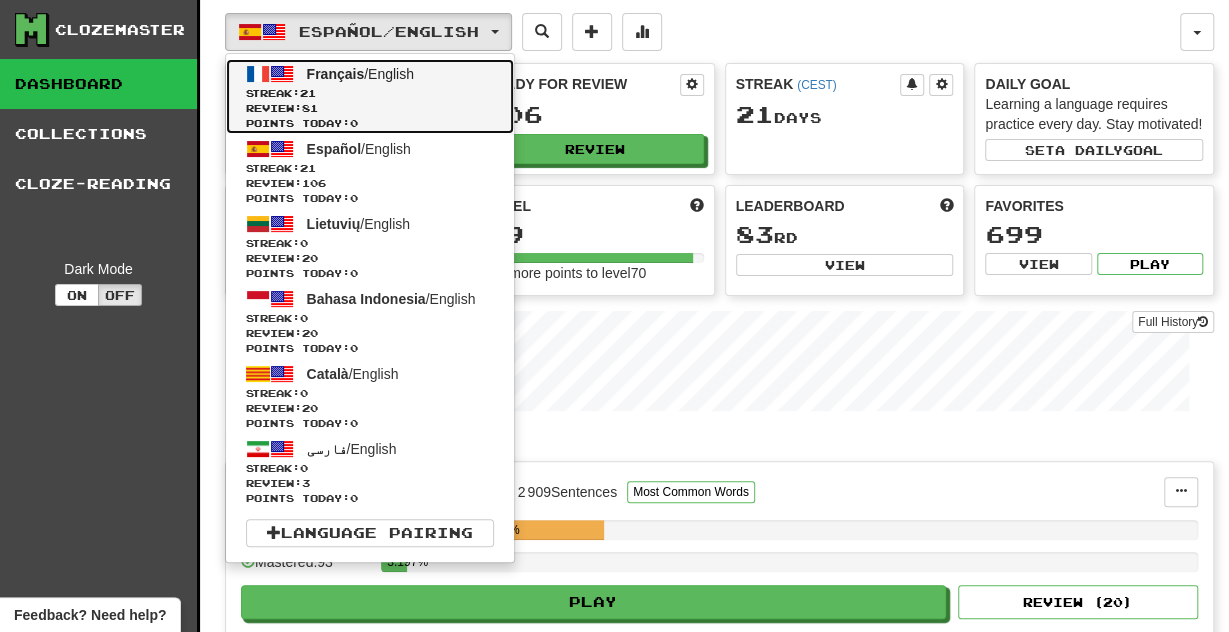 click on "Review:  81" at bounding box center (370, 108) 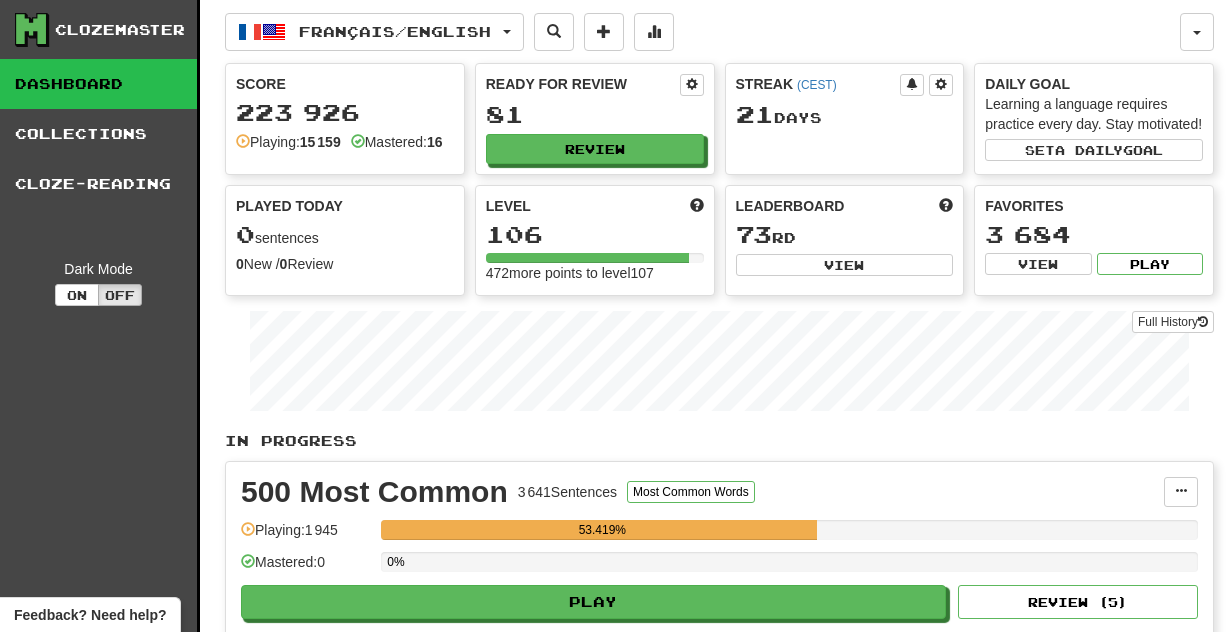 scroll, scrollTop: 0, scrollLeft: 0, axis: both 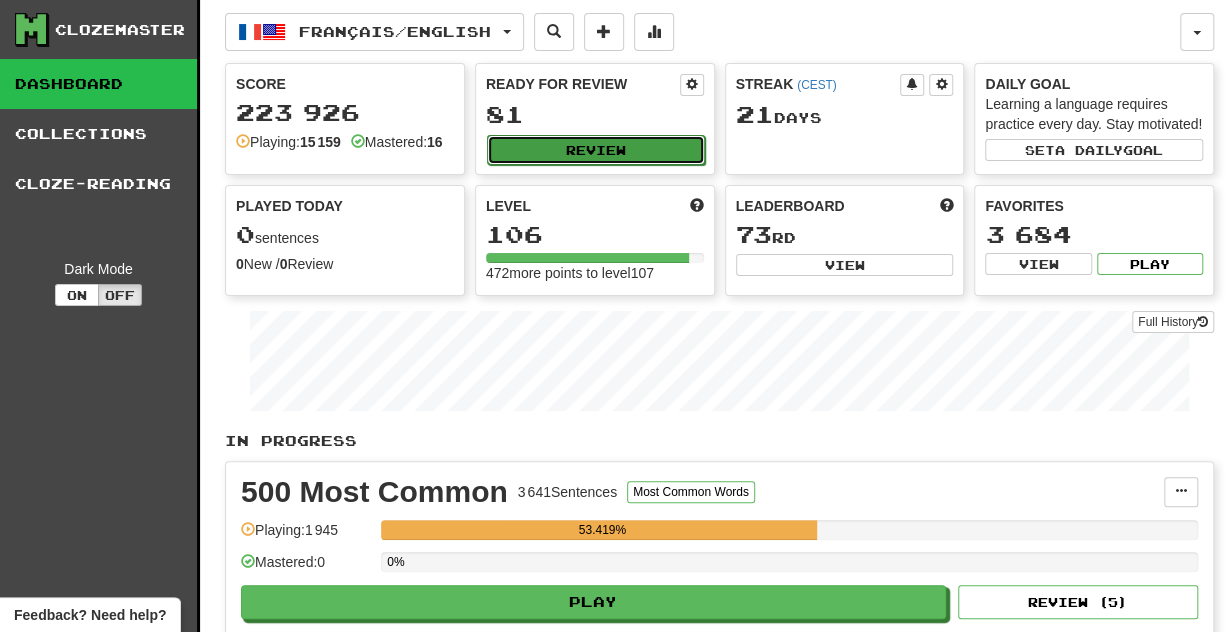 click on "Review" at bounding box center (596, 150) 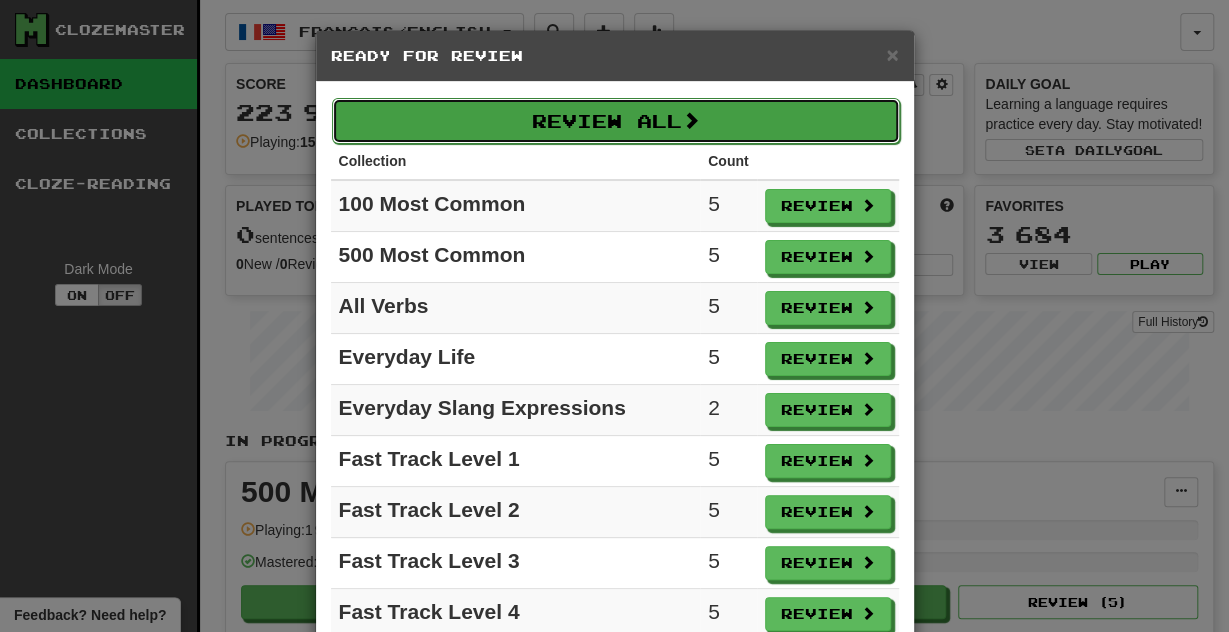 click on "Review All" at bounding box center (616, 121) 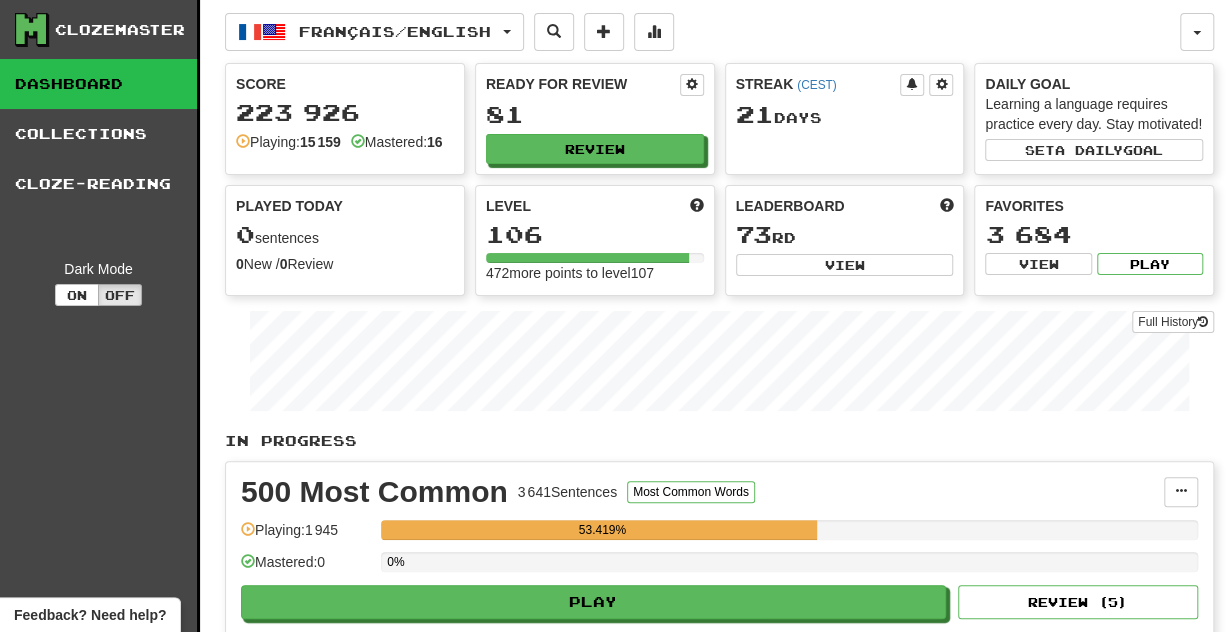 select on "**" 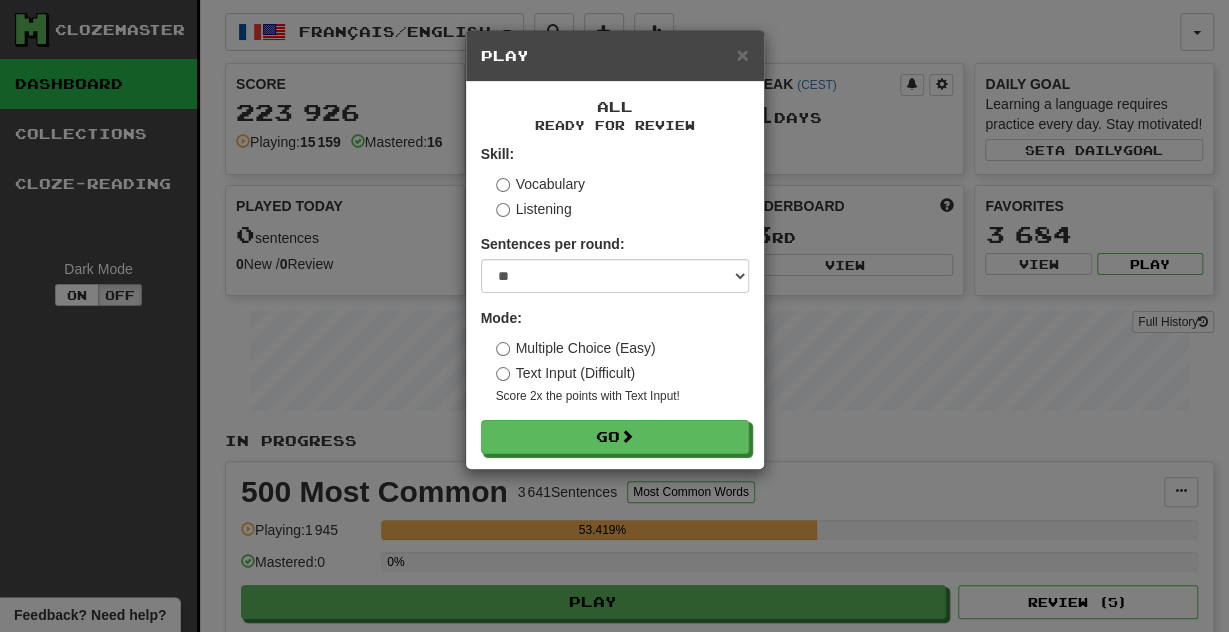click on "Text Input (Difficult)" at bounding box center (566, 373) 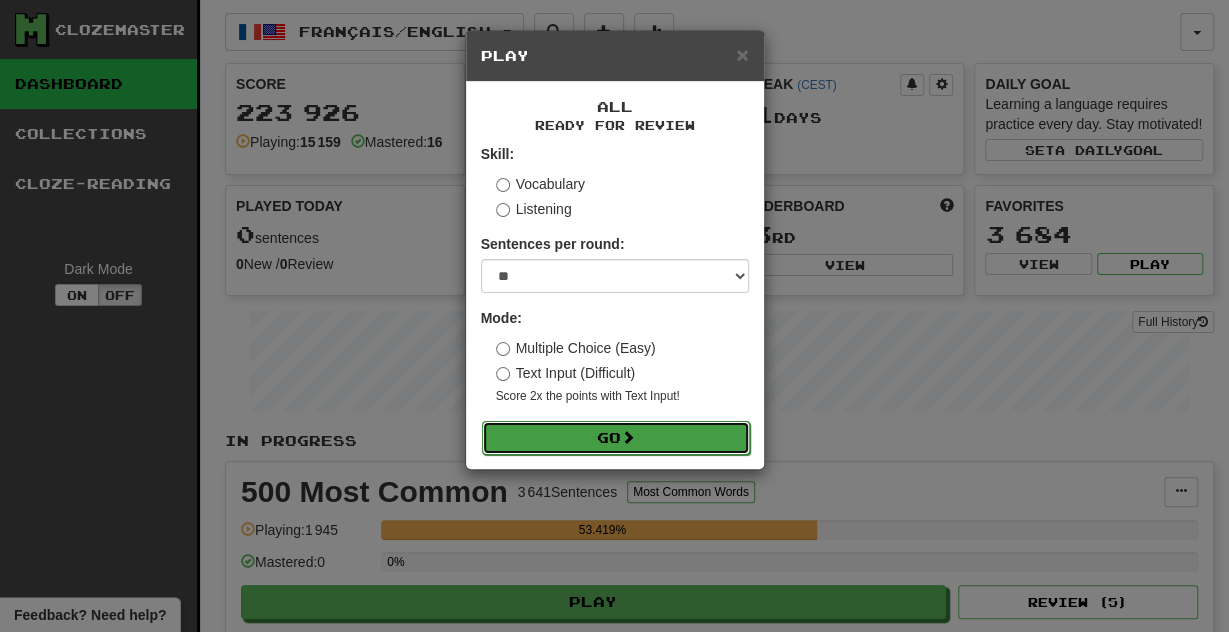 click on "Go" at bounding box center [616, 438] 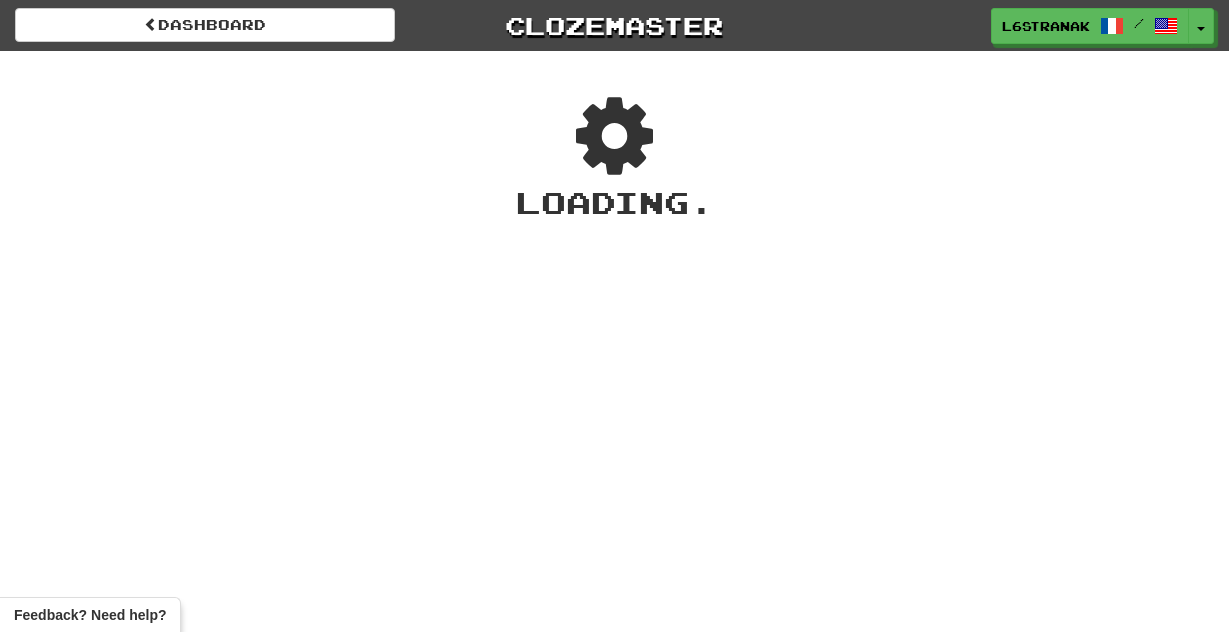 scroll, scrollTop: 0, scrollLeft: 0, axis: both 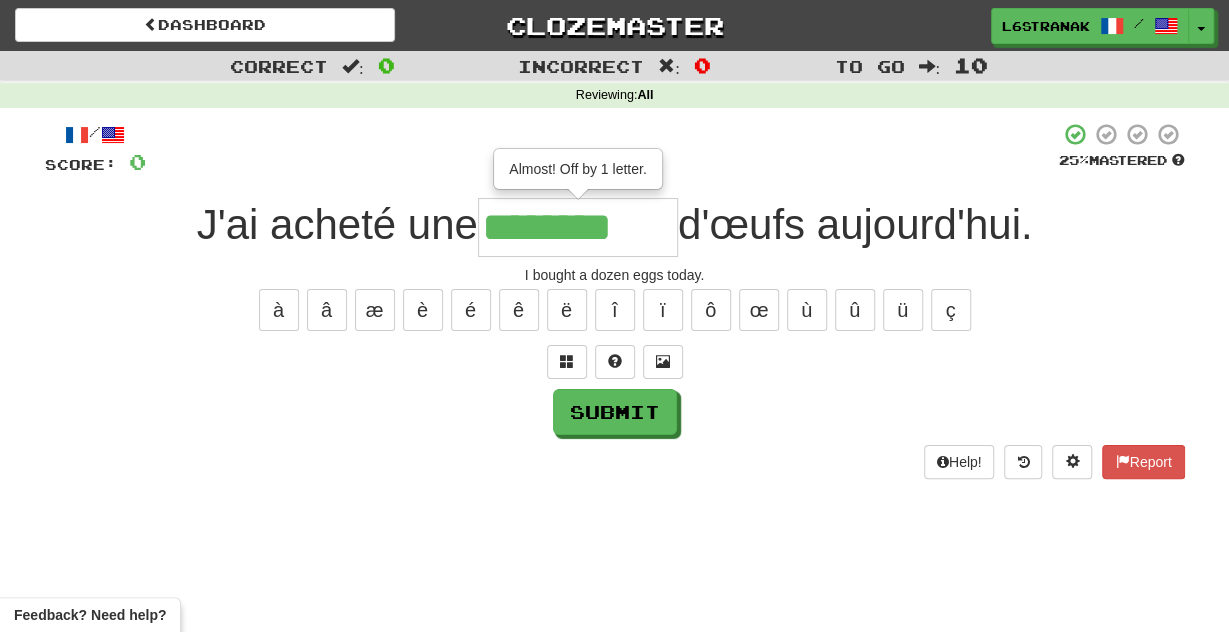 type on "********" 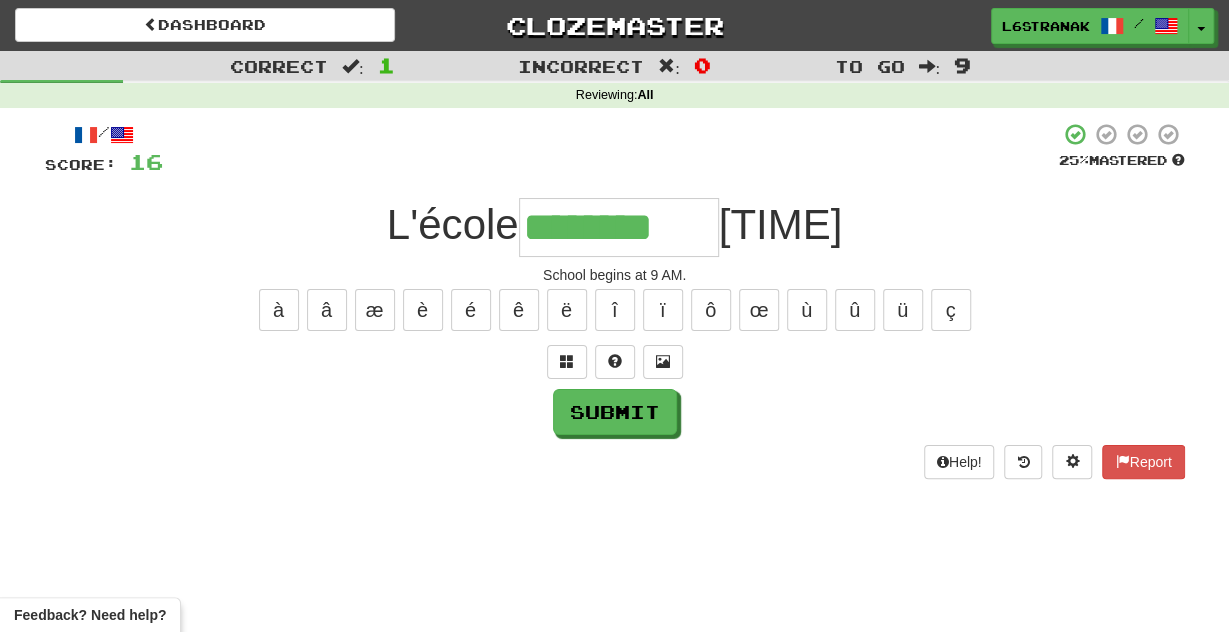 scroll, scrollTop: 0, scrollLeft: 13, axis: horizontal 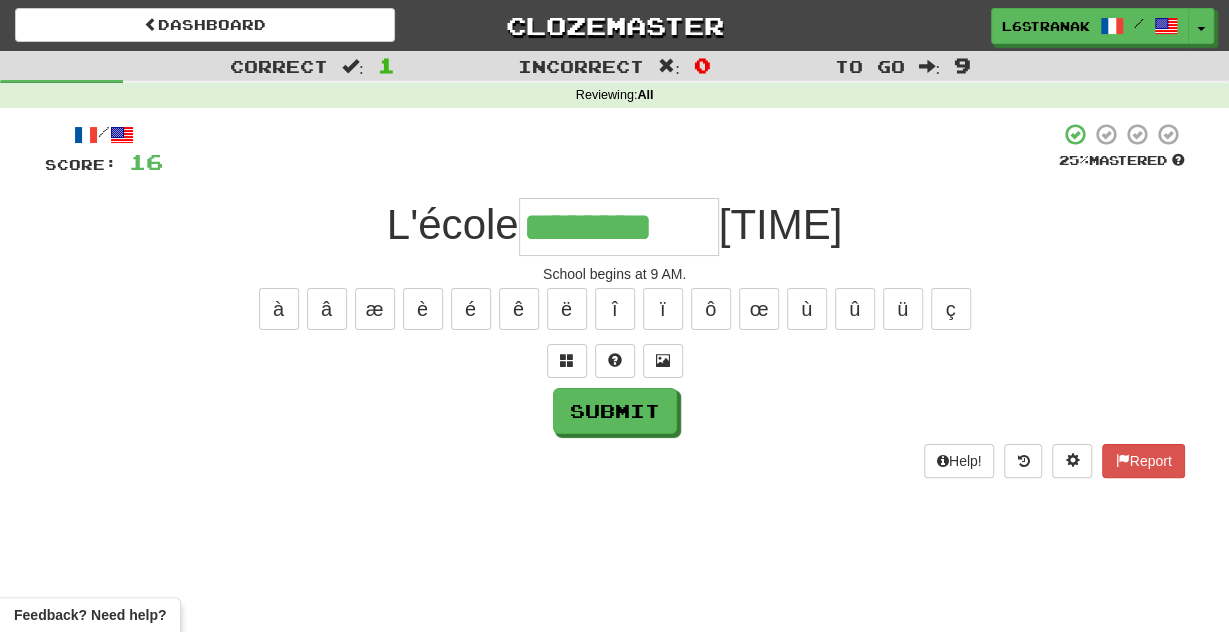type on "********" 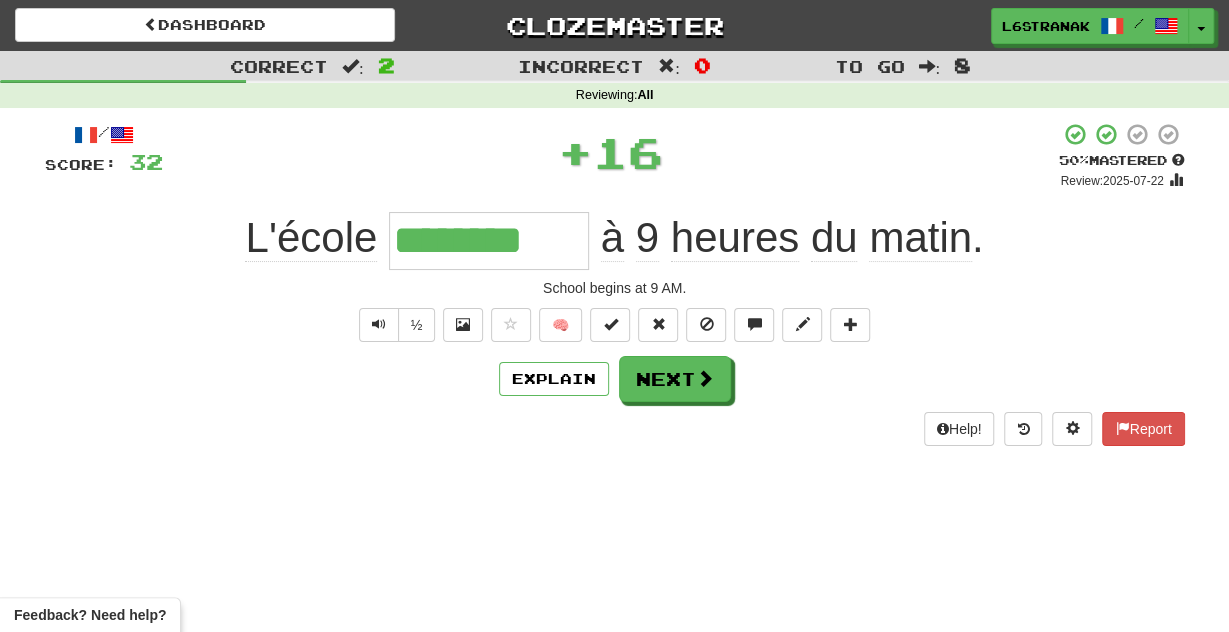 scroll, scrollTop: 0, scrollLeft: 0, axis: both 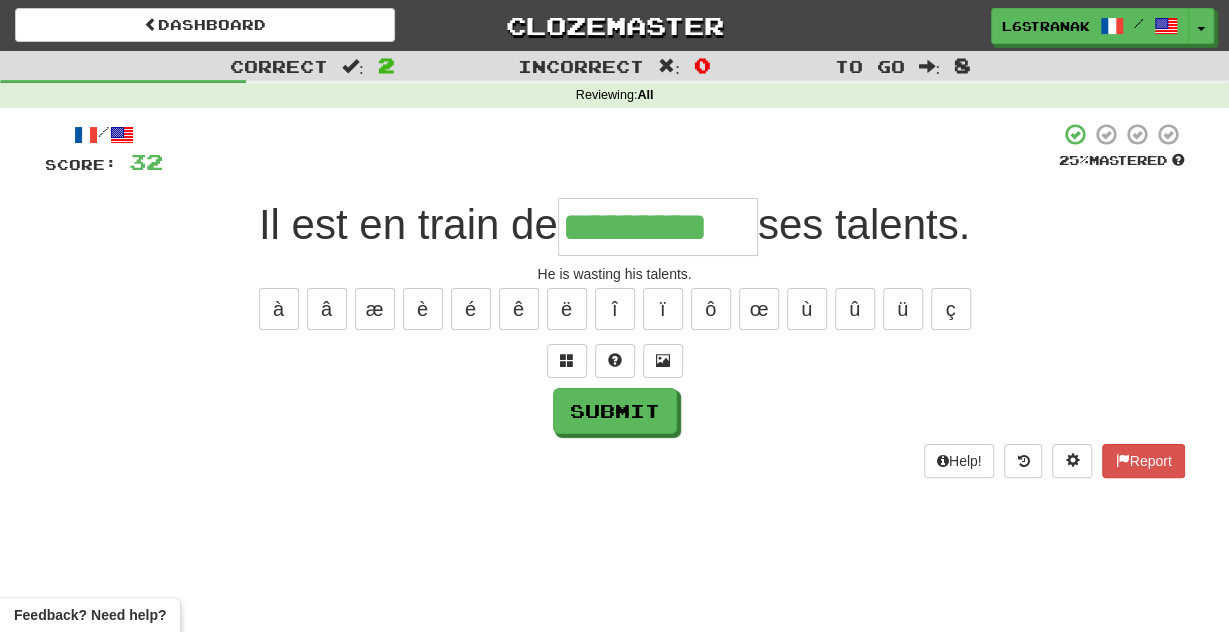 type on "*********" 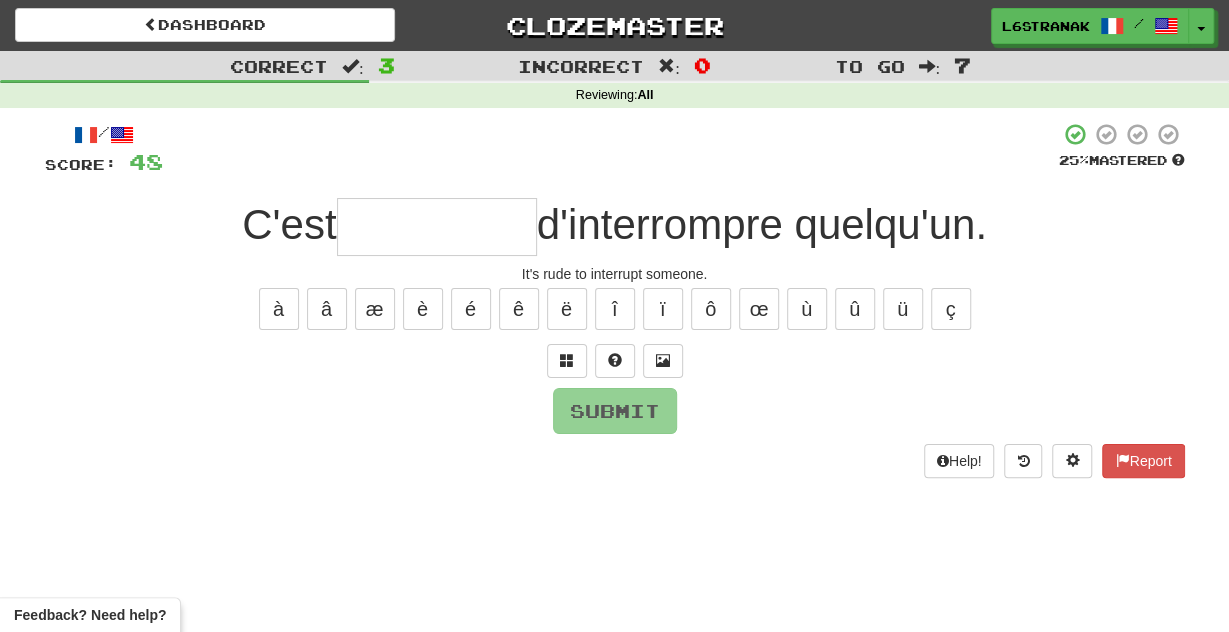 type on "*" 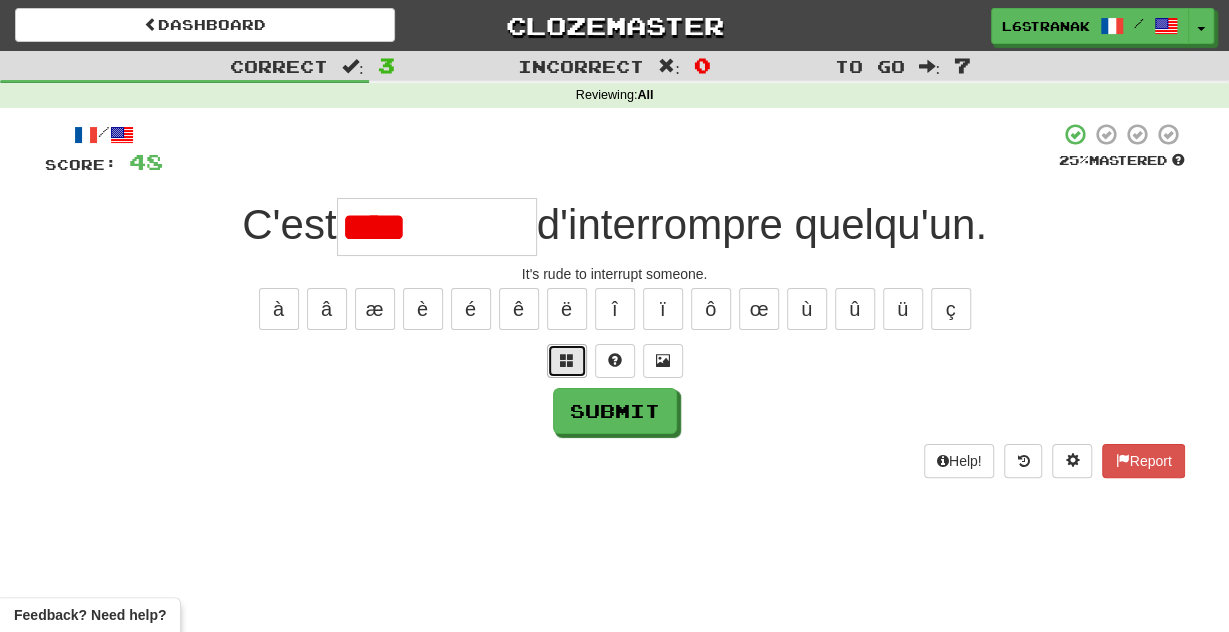 click at bounding box center (567, 361) 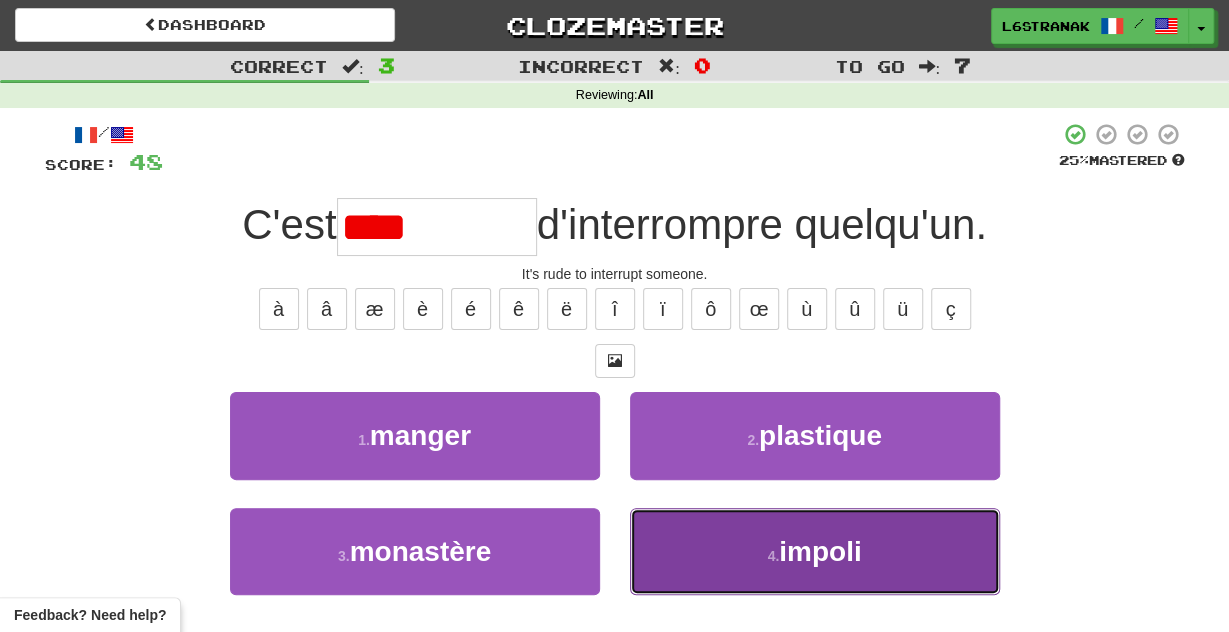 click on "4 .  impoli" at bounding box center [815, 551] 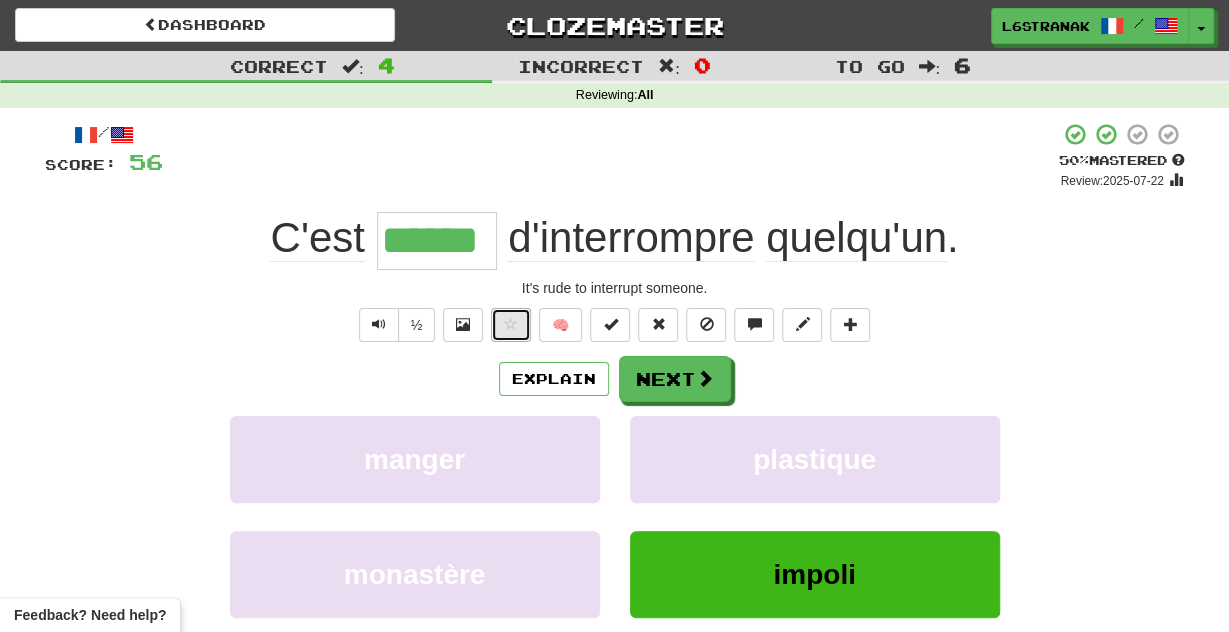 click at bounding box center (511, 324) 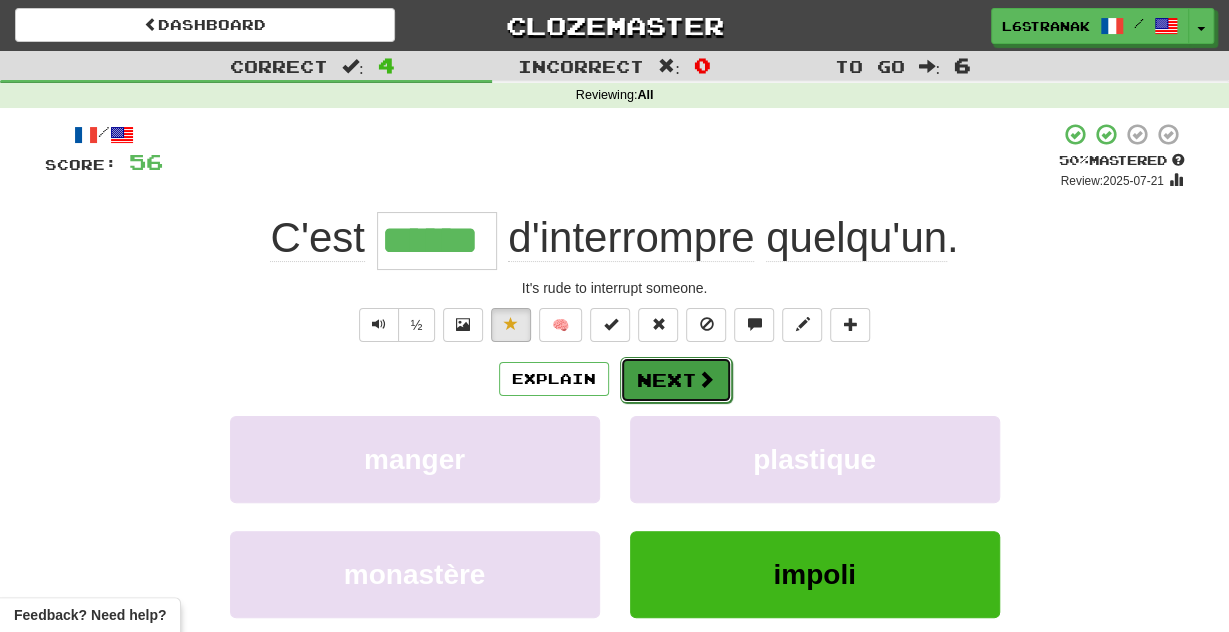 click on "Next" at bounding box center [676, 380] 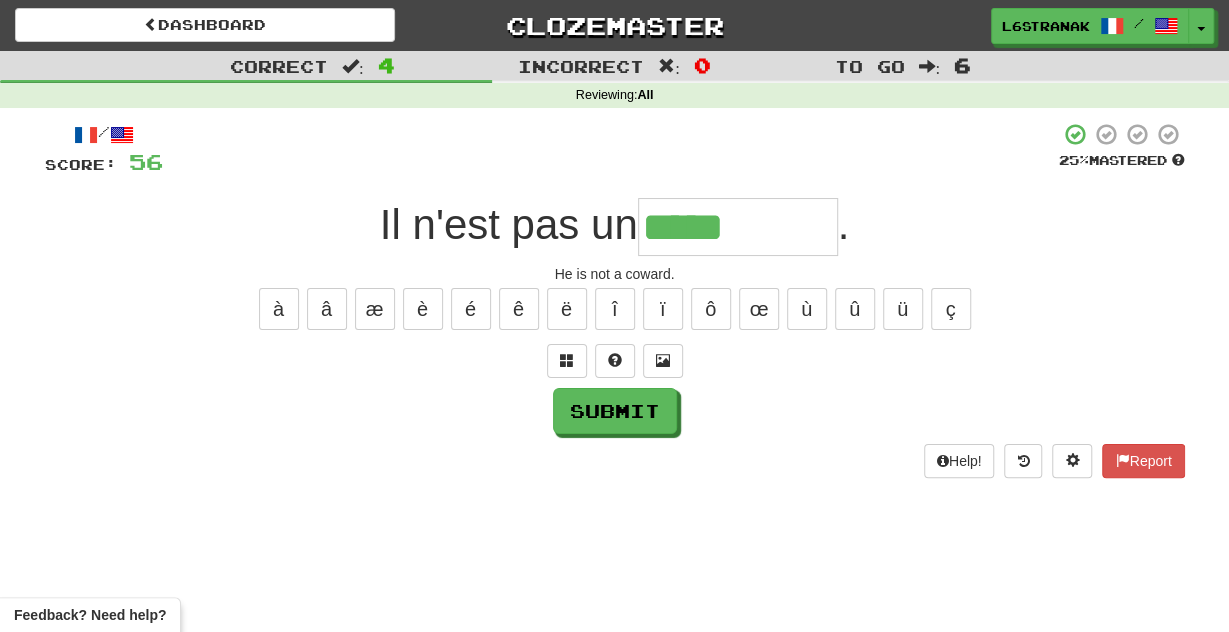 type on "*****" 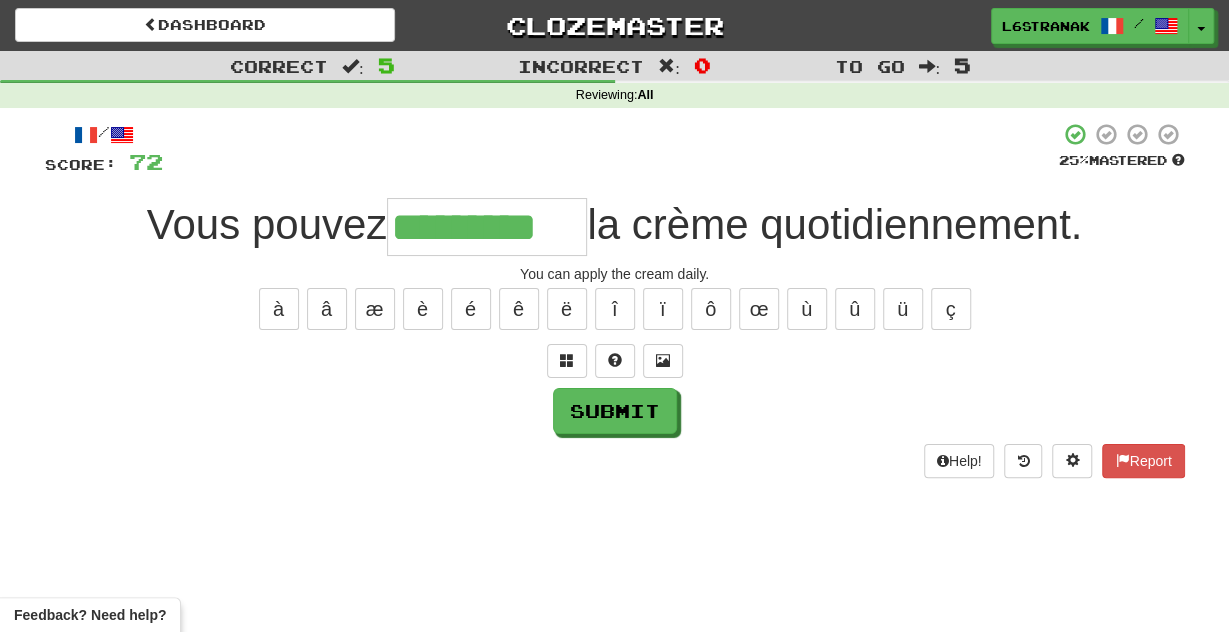type on "*********" 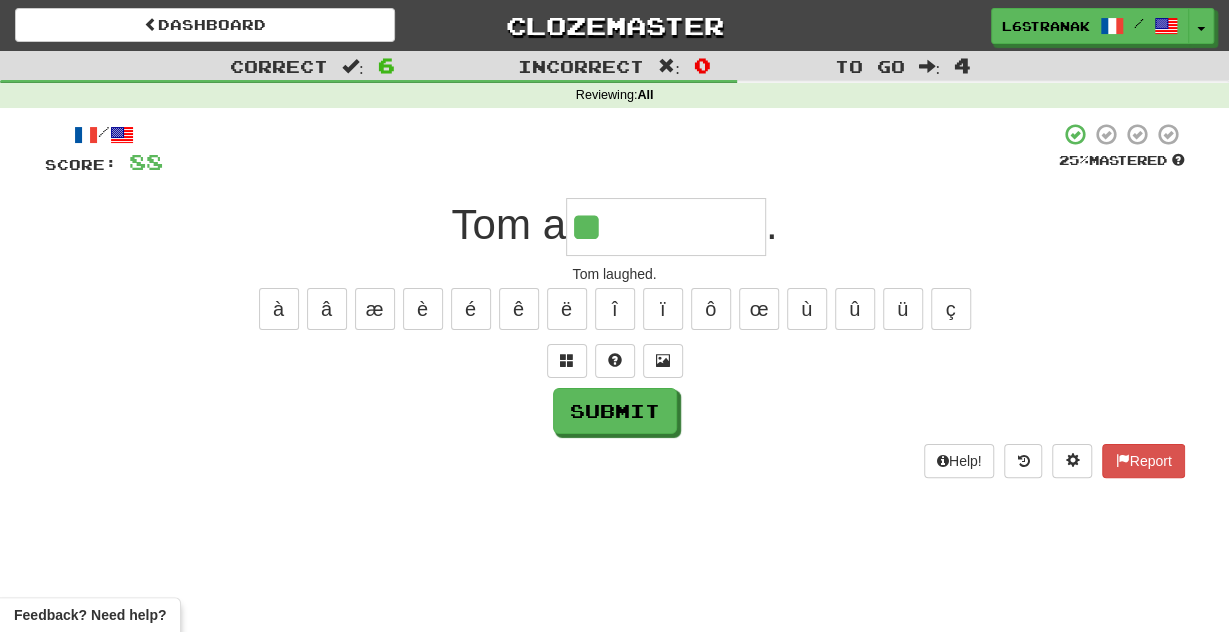 type on "**" 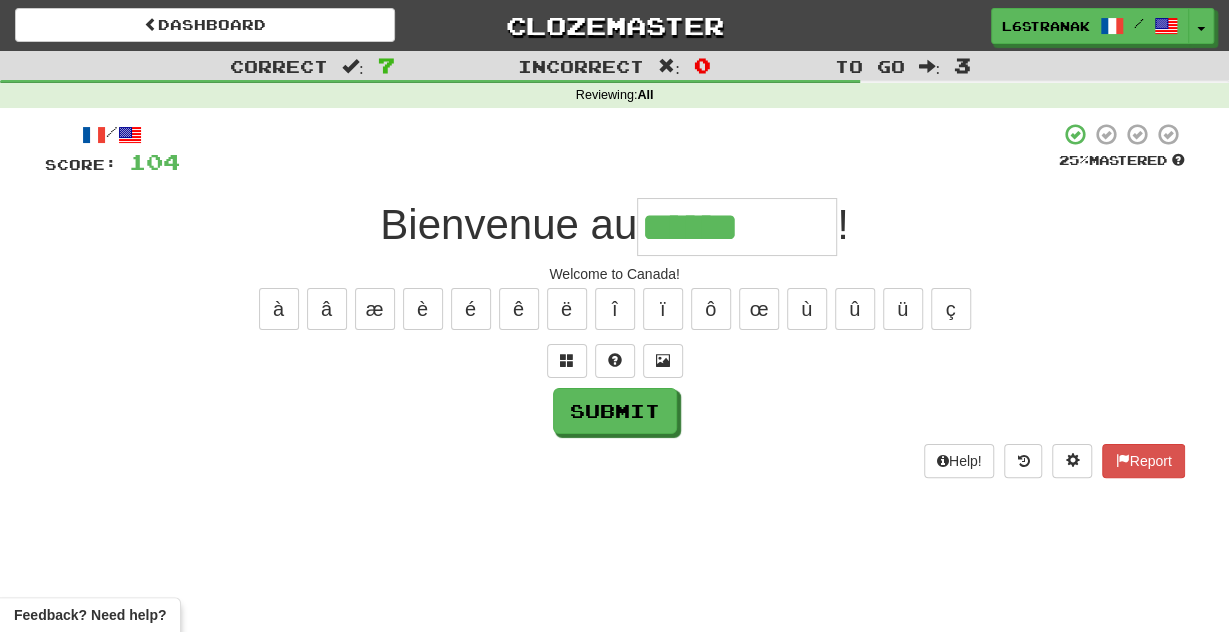 type on "******" 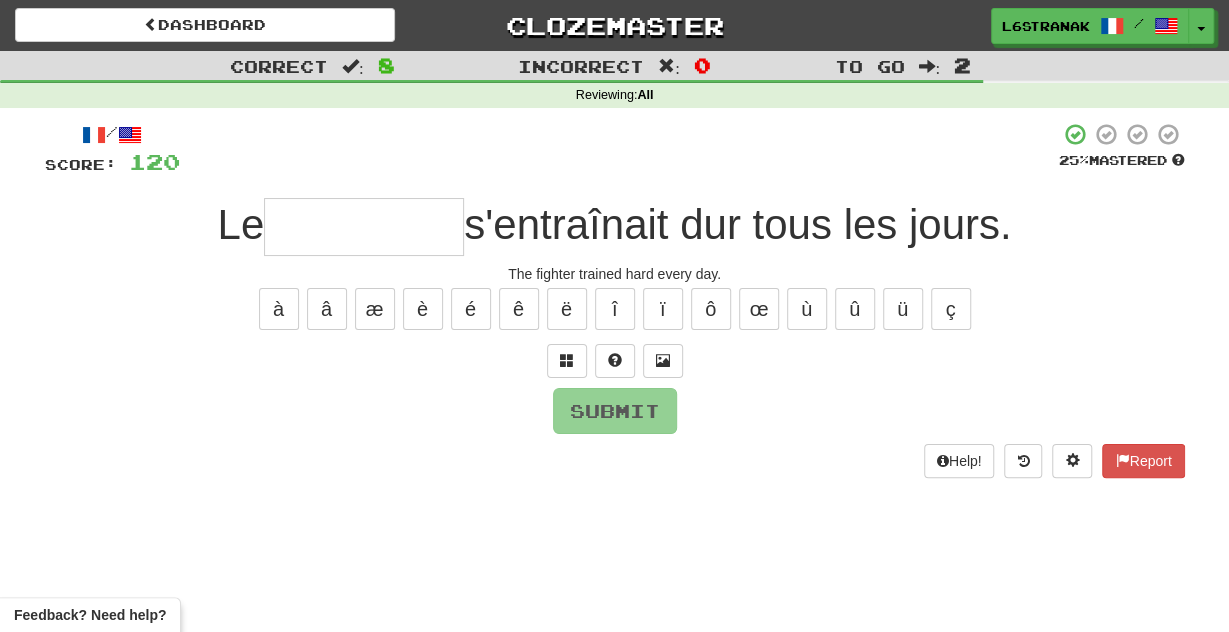 type on "*" 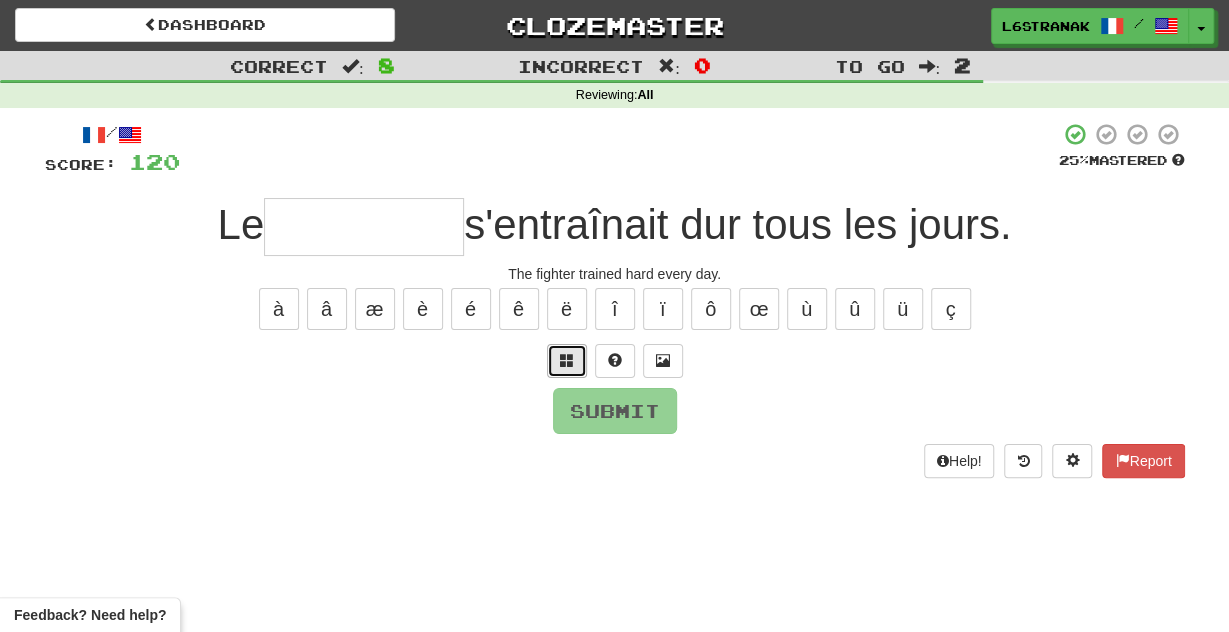 click at bounding box center (567, 361) 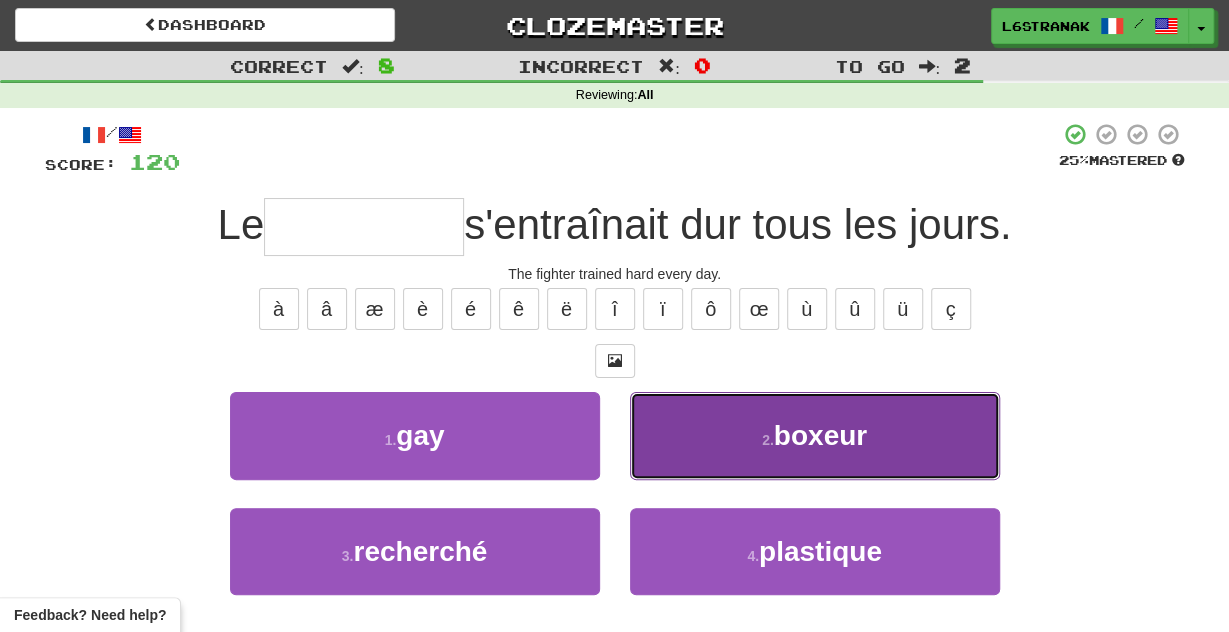 click on "2 .  boxeur" at bounding box center (815, 435) 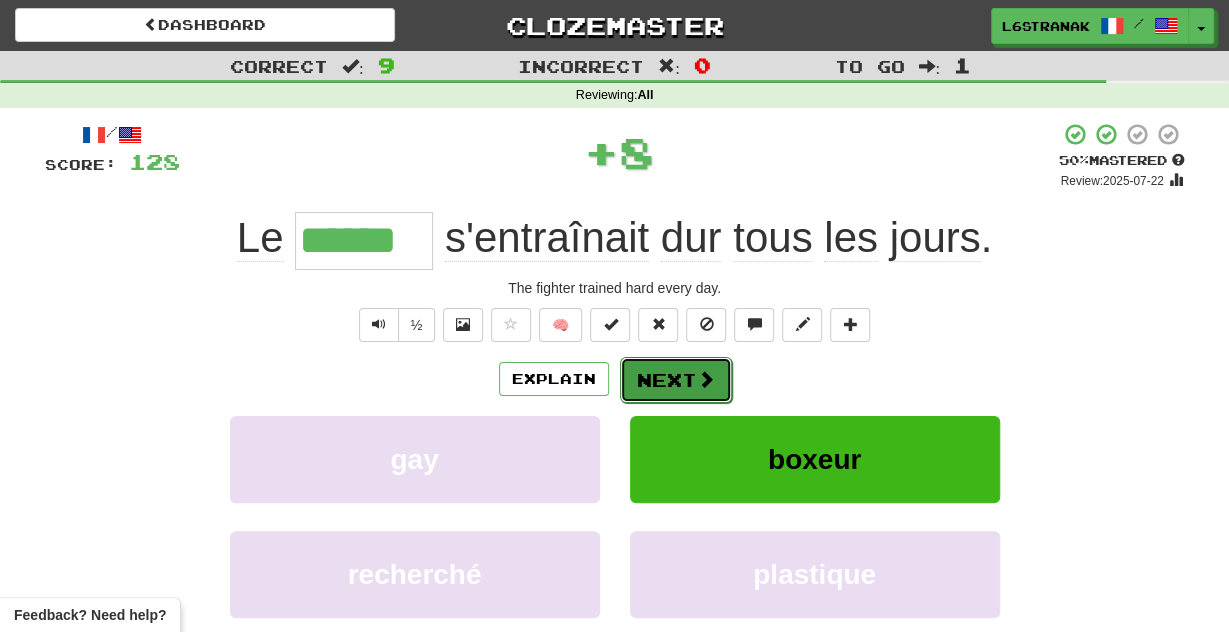 click on "Next" at bounding box center (676, 380) 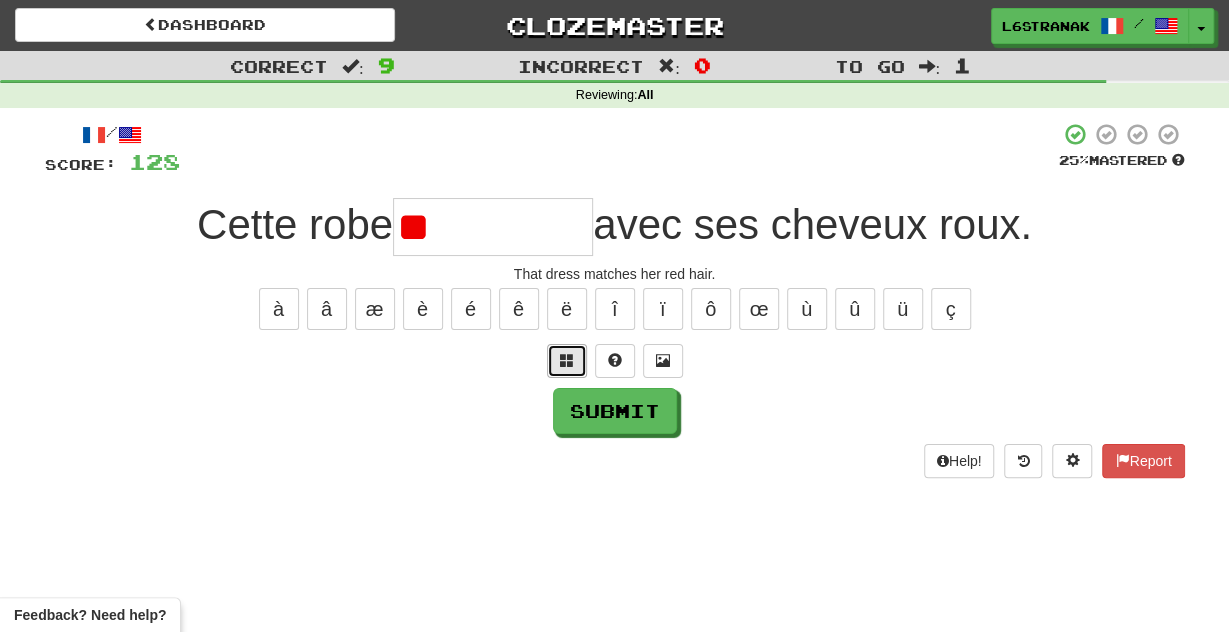 click at bounding box center [567, 360] 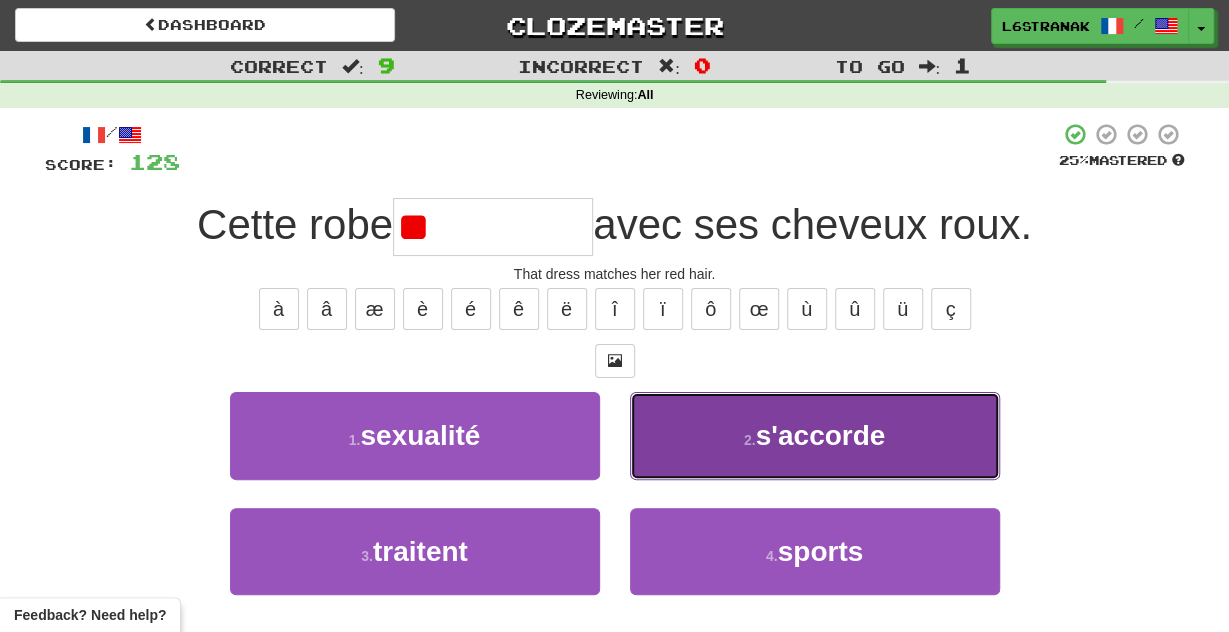 click on "2 .  s'accorde" at bounding box center [815, 435] 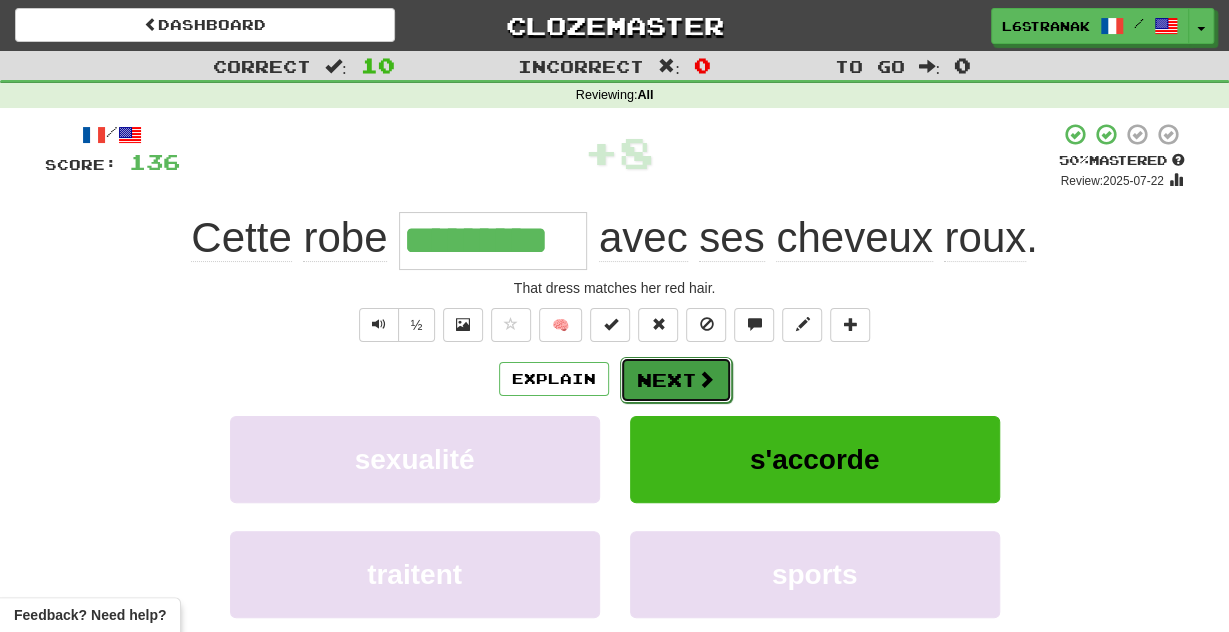 click on "Next" at bounding box center (676, 380) 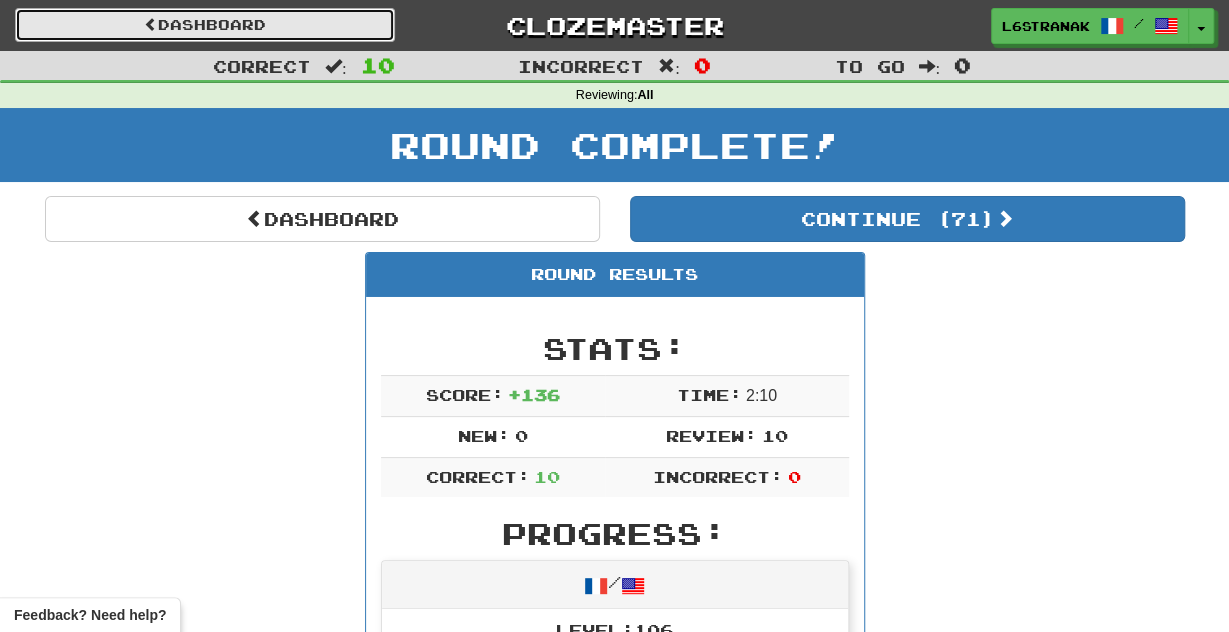 click on "Dashboard" at bounding box center [205, 25] 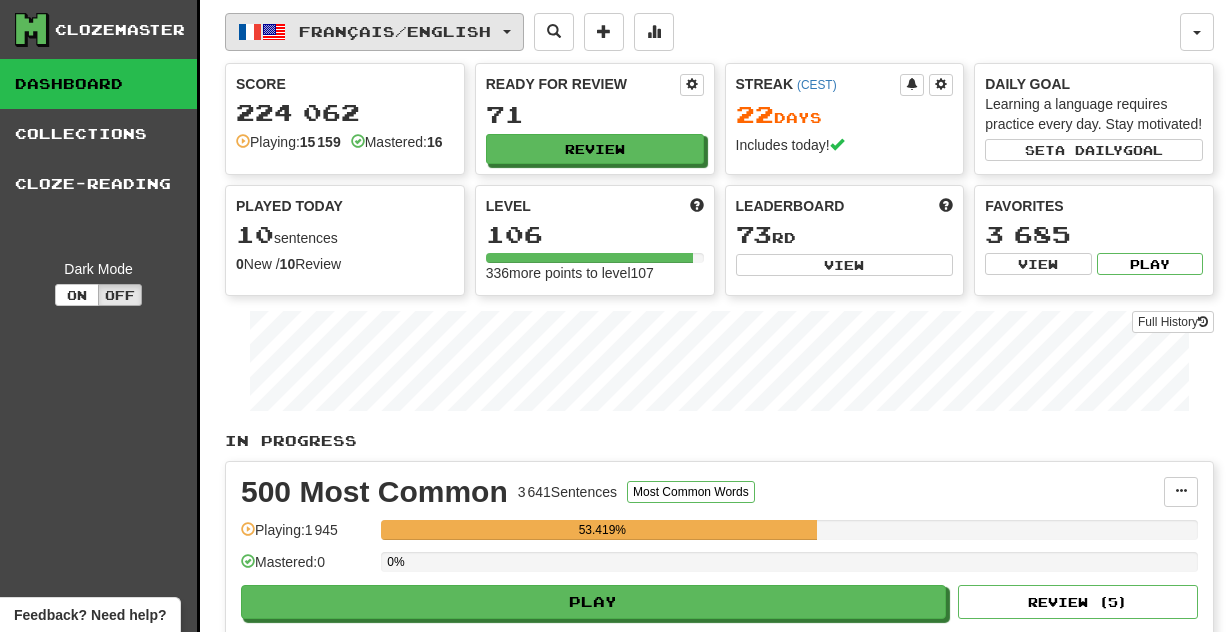 scroll, scrollTop: 0, scrollLeft: 0, axis: both 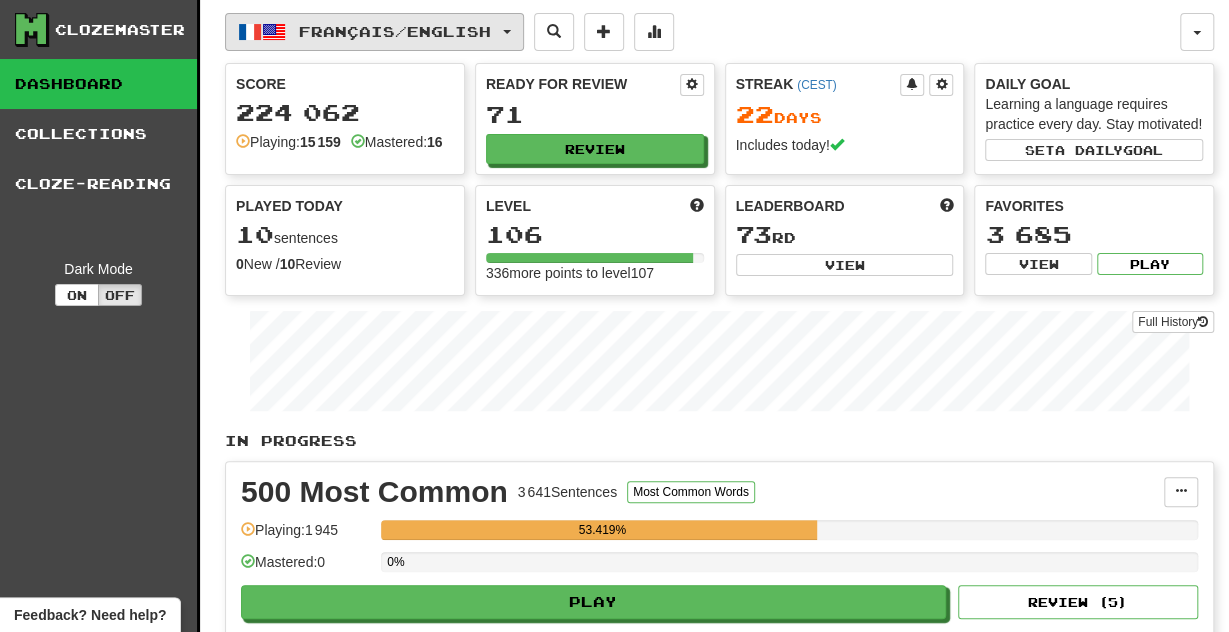 click on "Français  /  English" at bounding box center [395, 31] 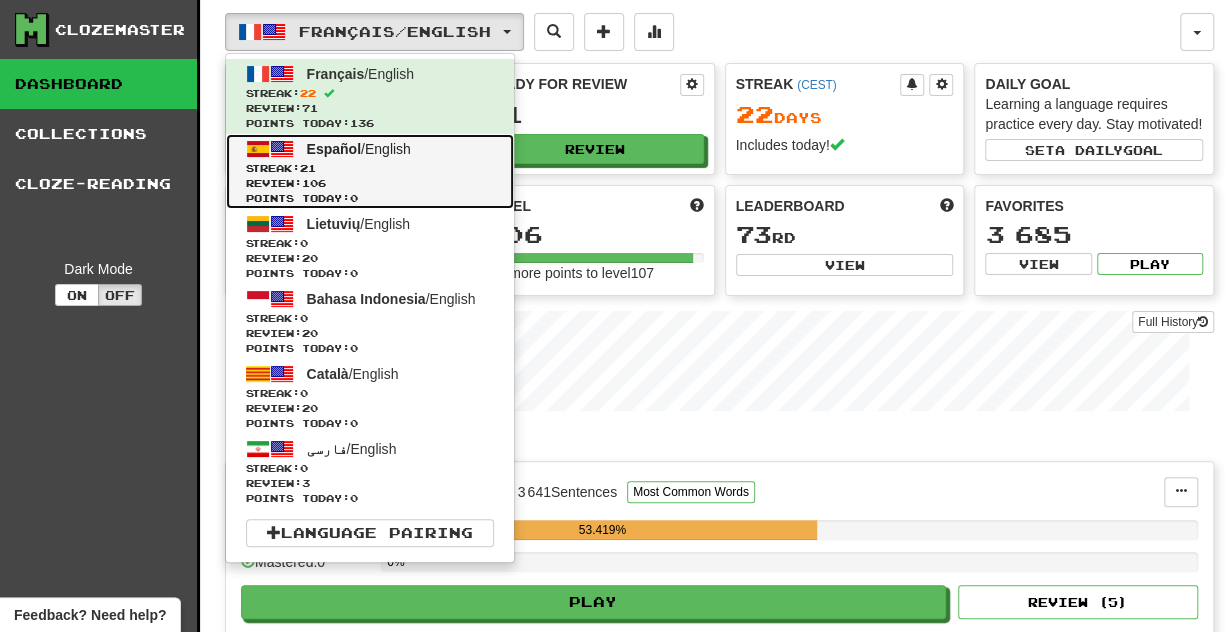 click on "Streak:  21" at bounding box center [370, 168] 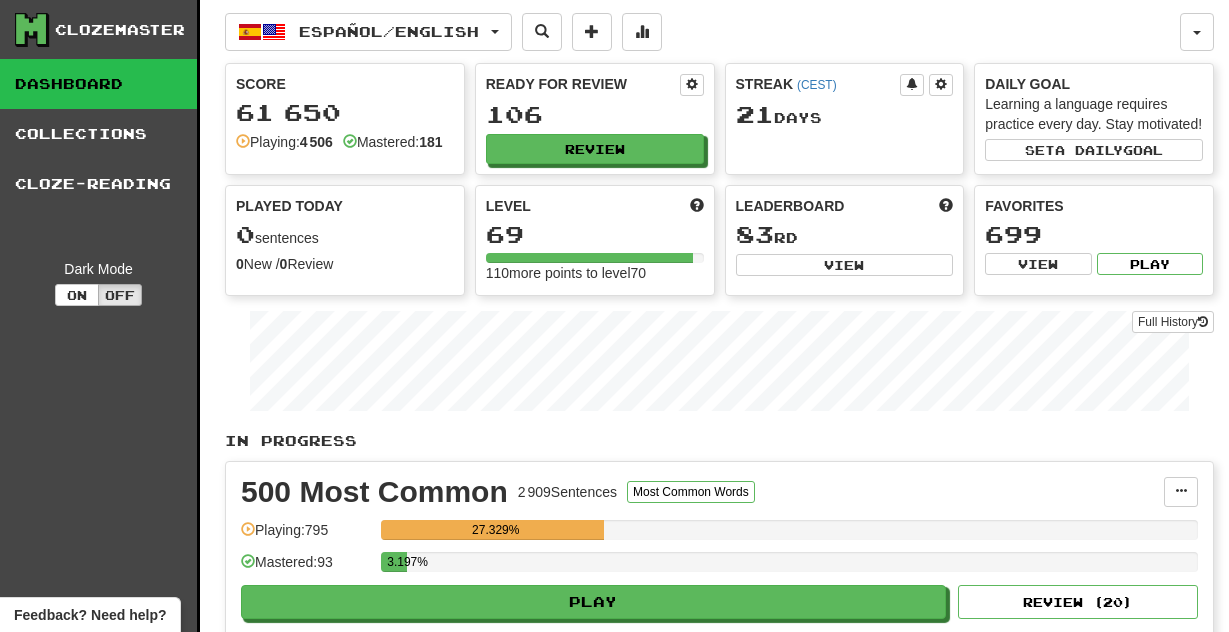 scroll, scrollTop: 0, scrollLeft: 0, axis: both 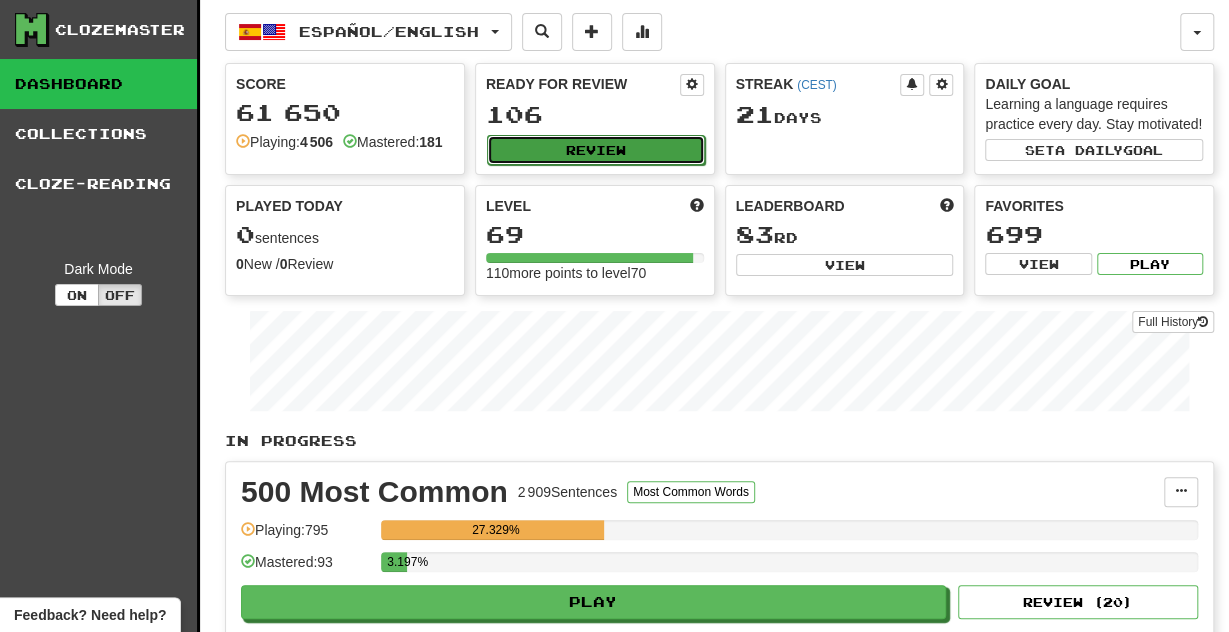 click on "Review" at bounding box center [596, 150] 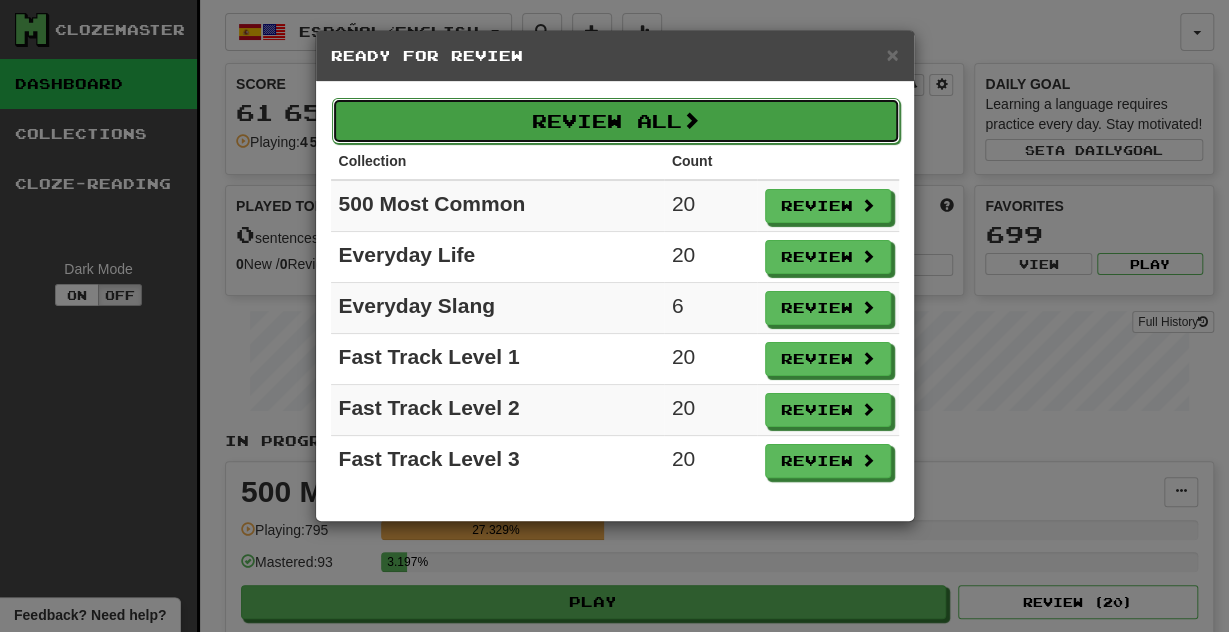 click on "Review All" at bounding box center (616, 121) 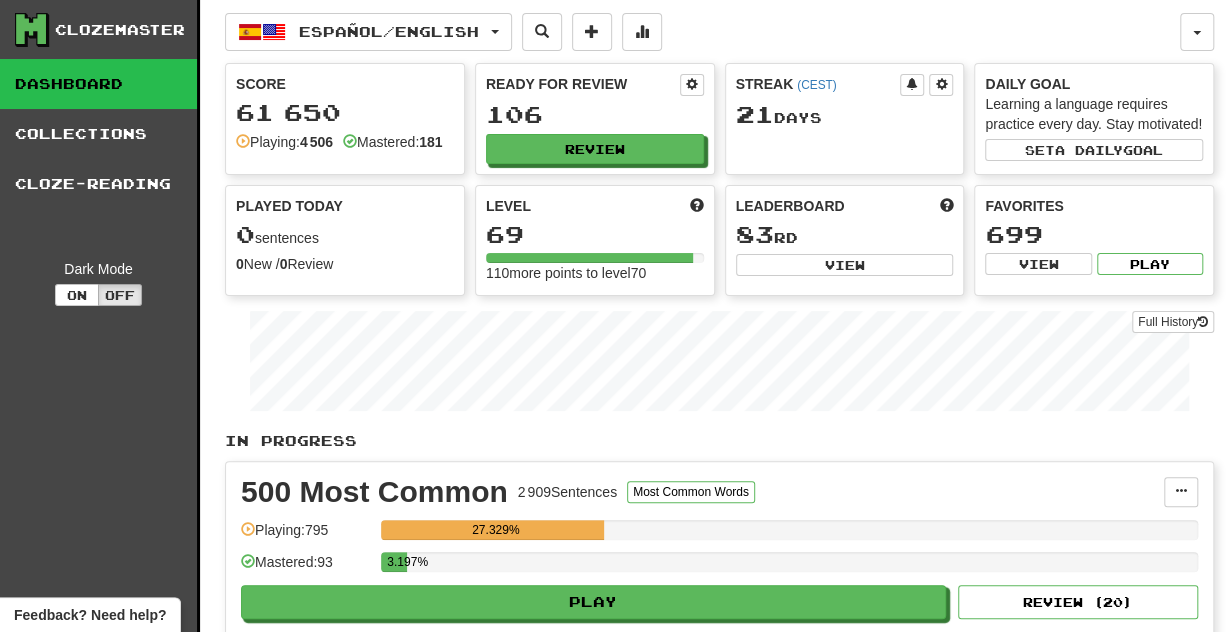 select on "**" 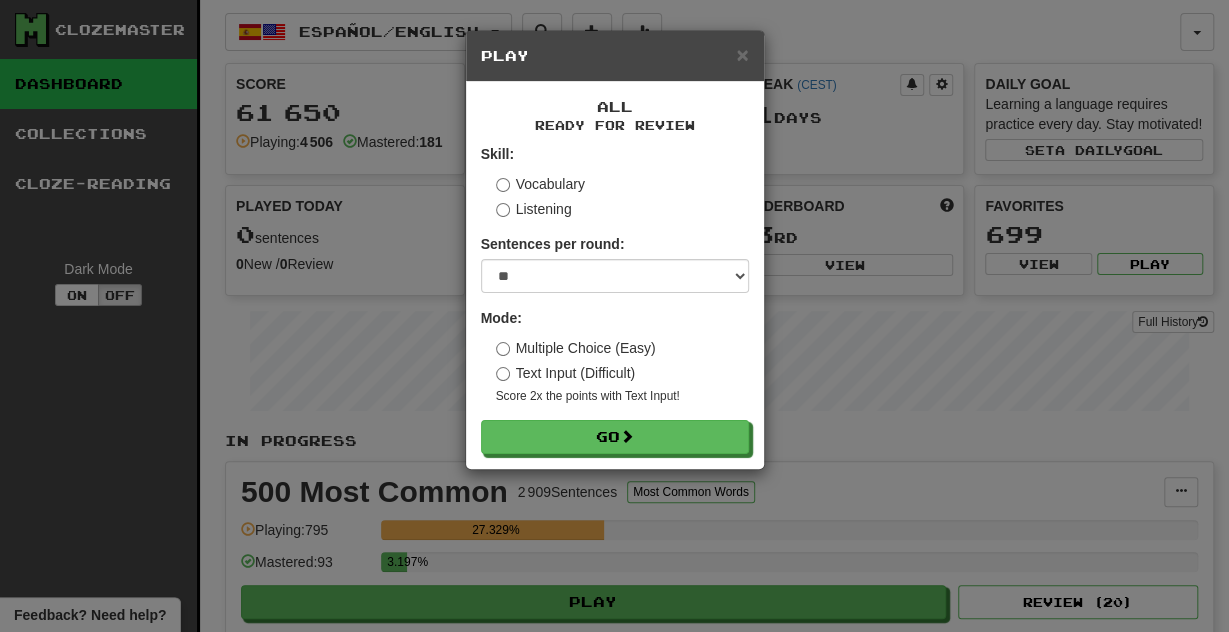 click on "Text Input (Difficult)" at bounding box center (566, 373) 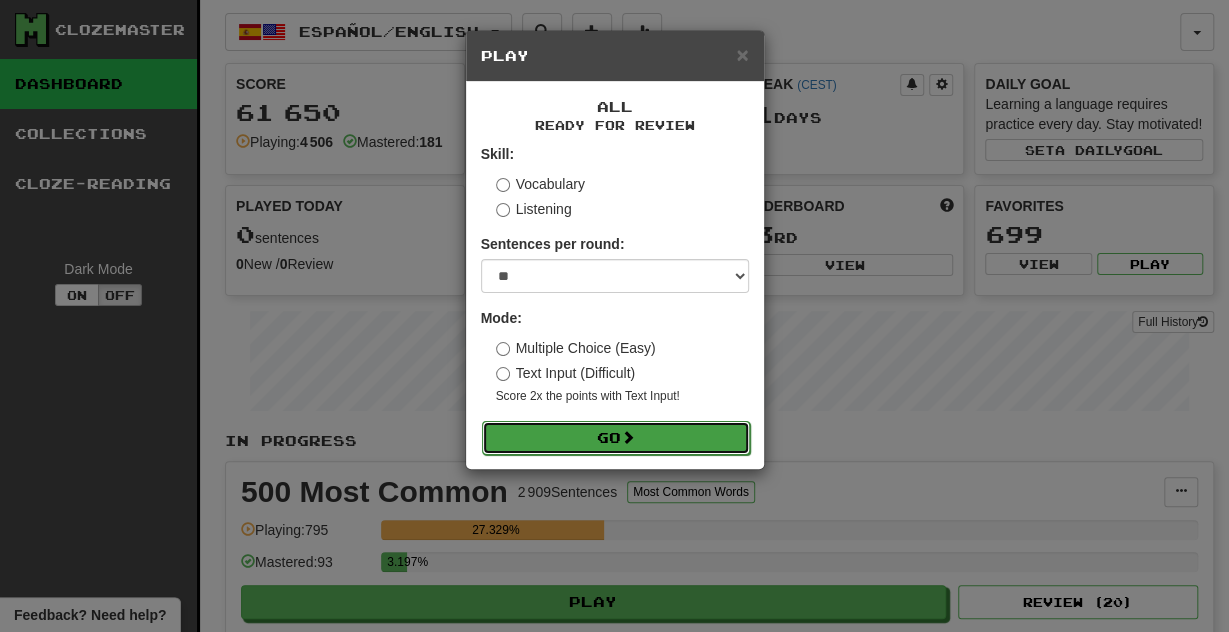 click on "Go" at bounding box center [616, 438] 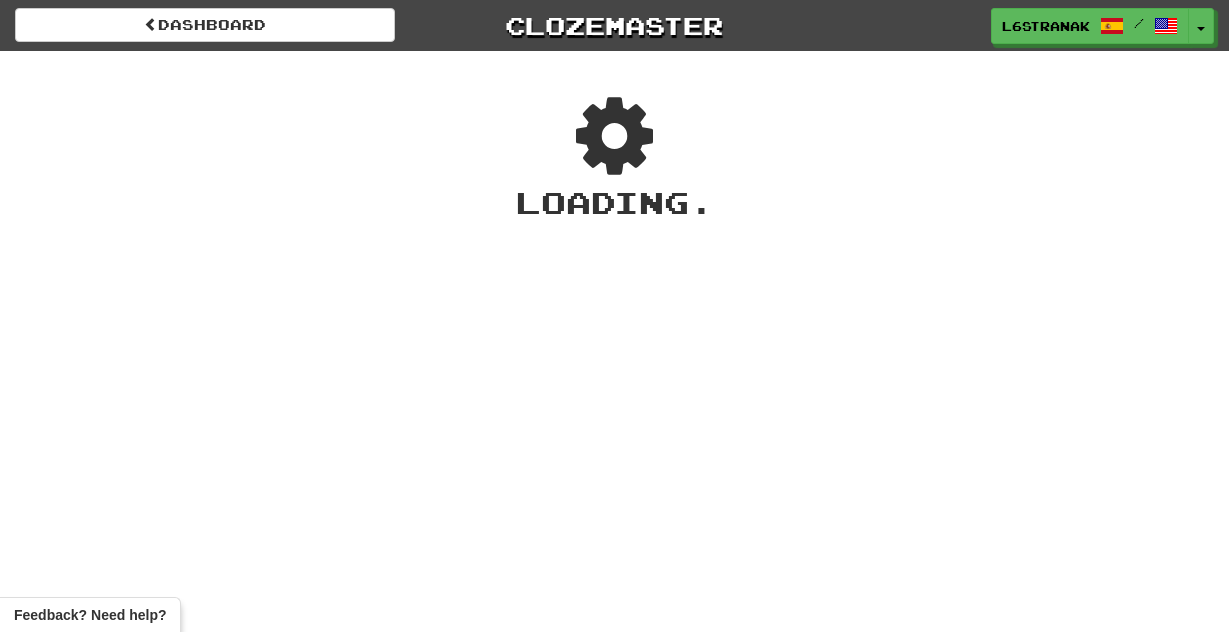 scroll, scrollTop: 0, scrollLeft: 0, axis: both 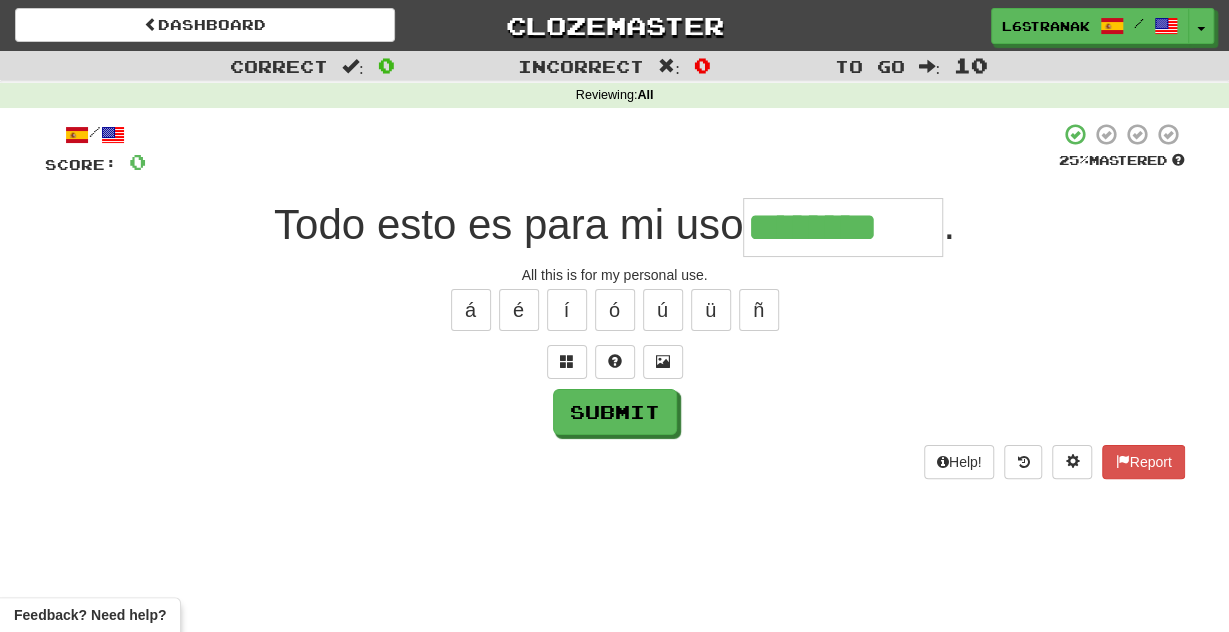 type on "********" 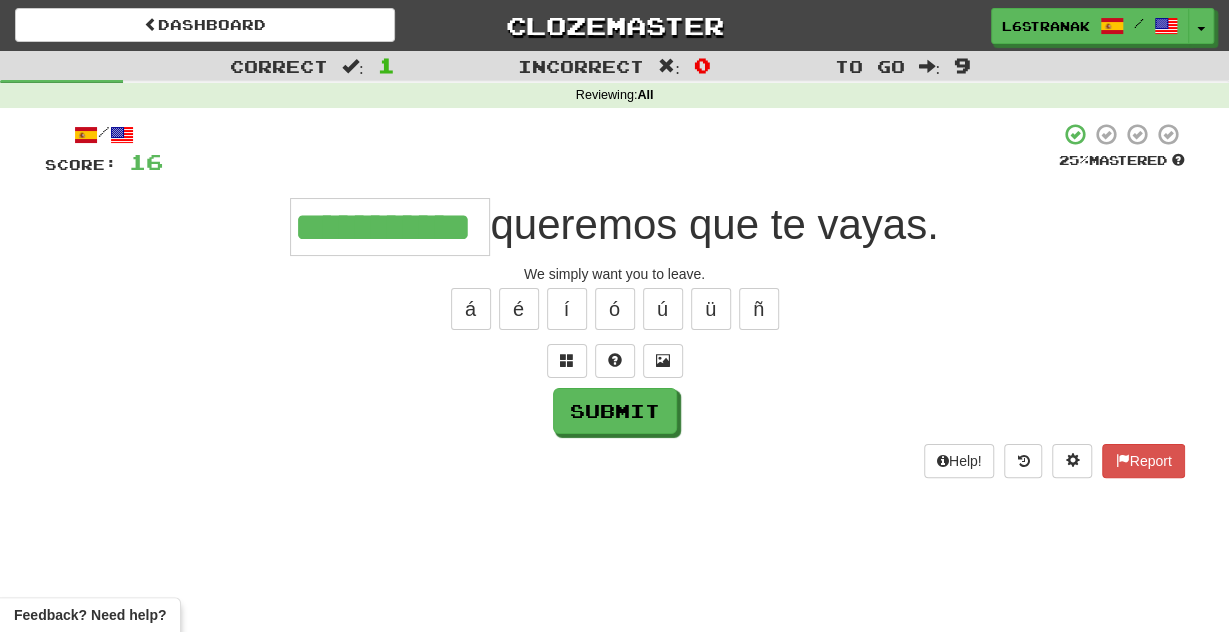 scroll, scrollTop: 0, scrollLeft: 45, axis: horizontal 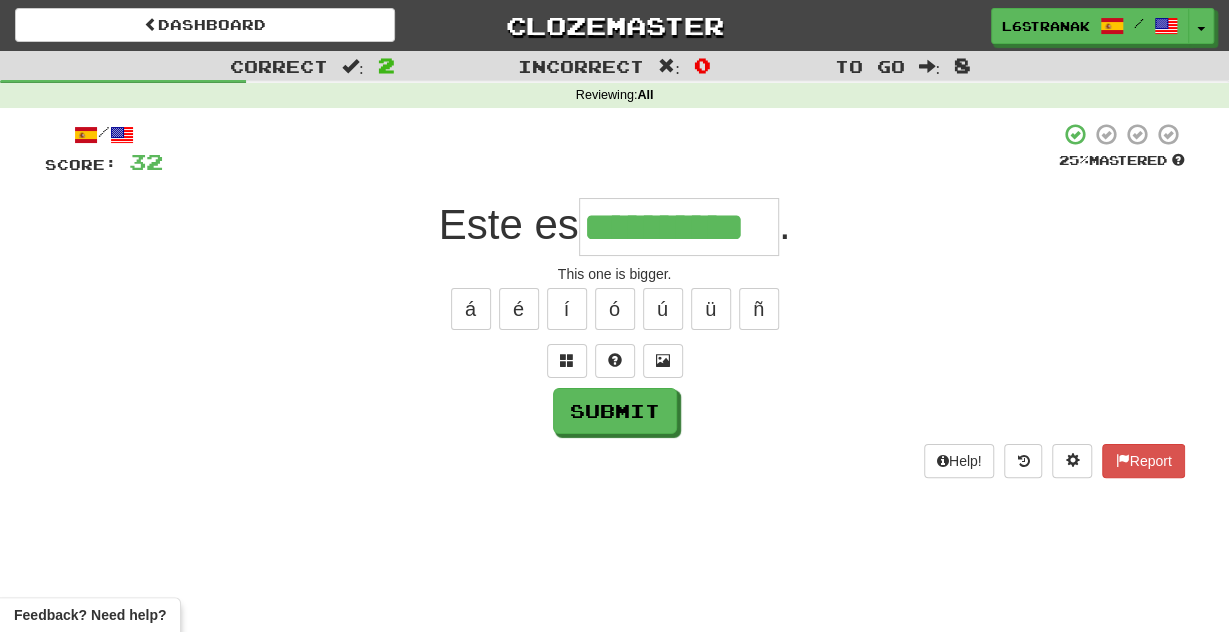type on "**********" 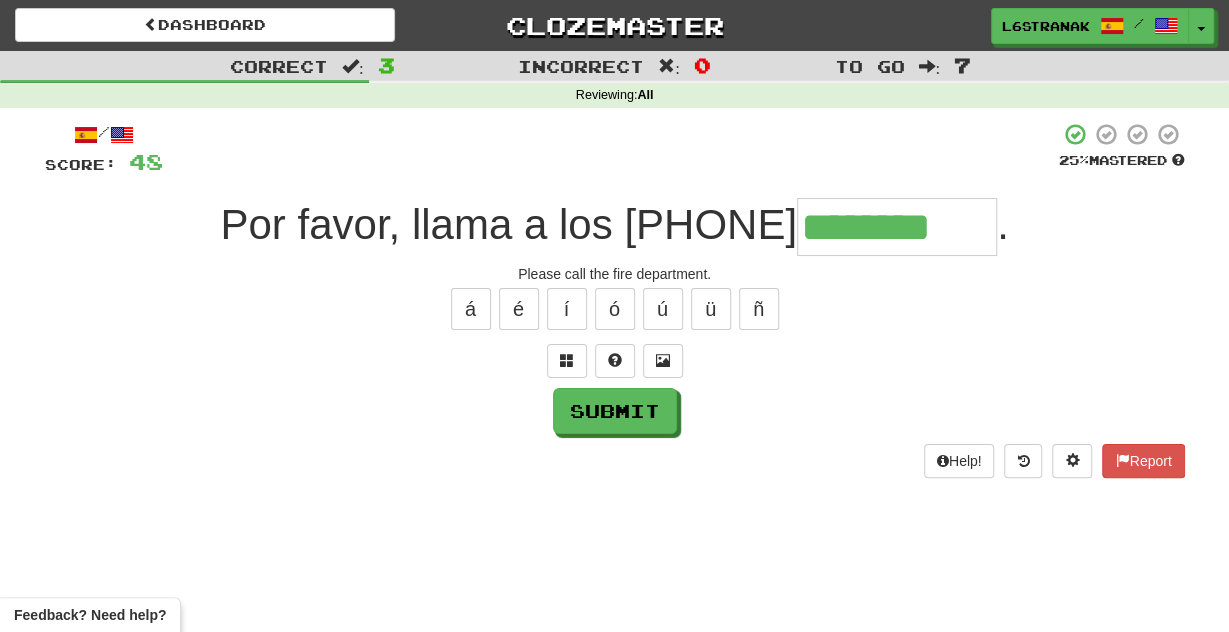 type on "********" 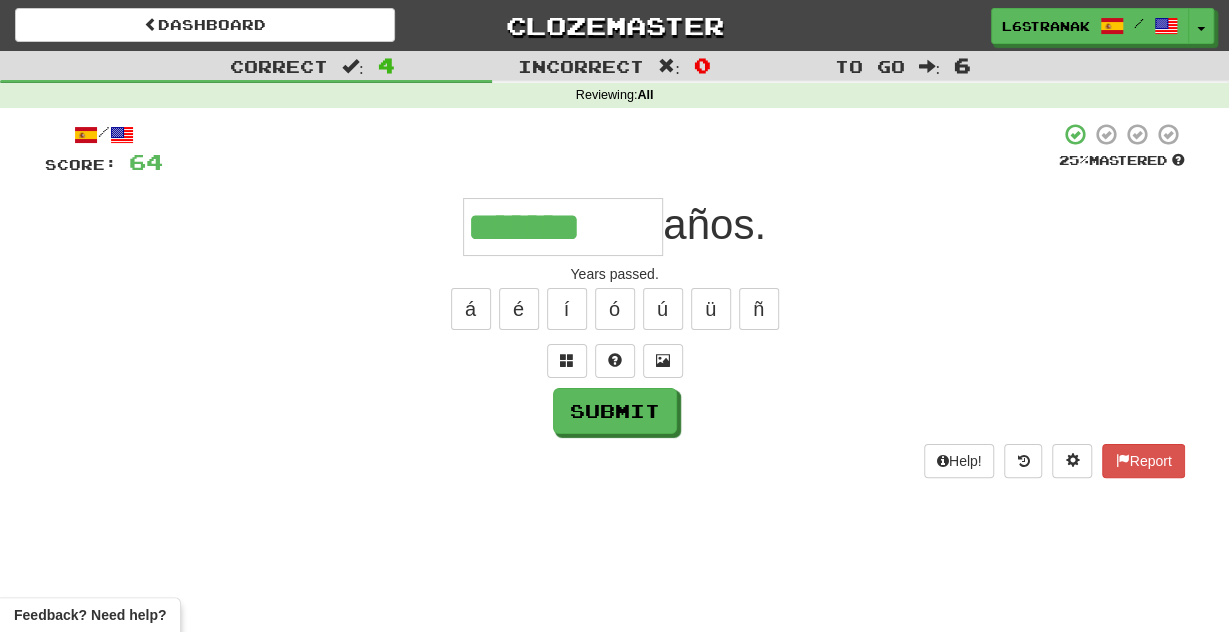 type on "*******" 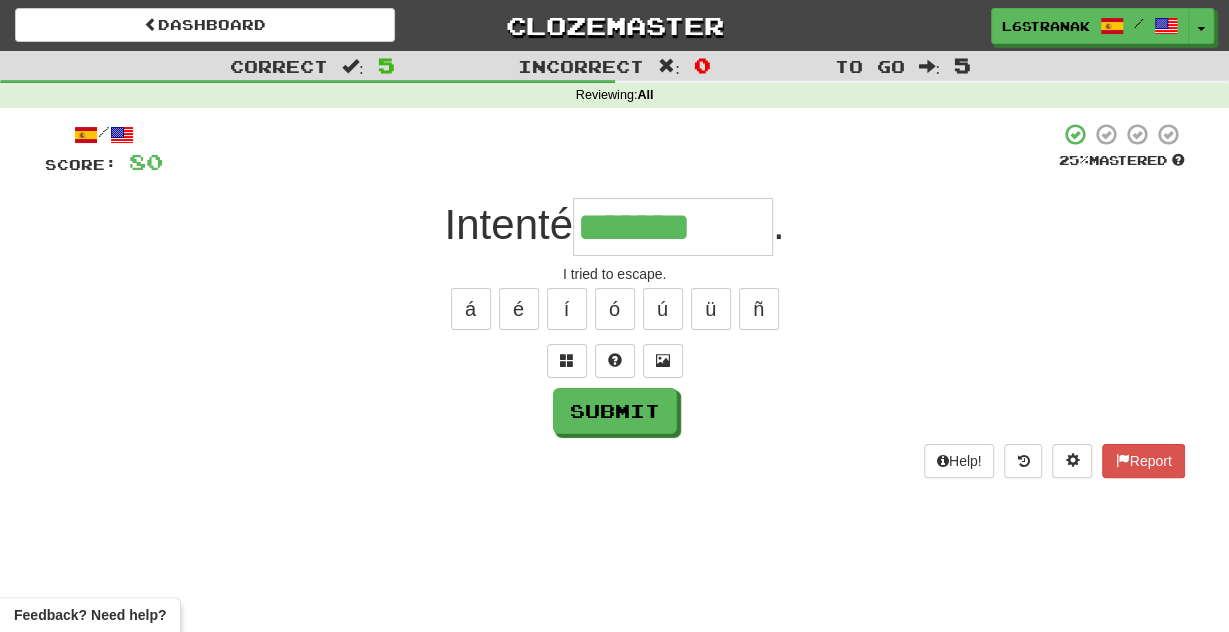 type on "*******" 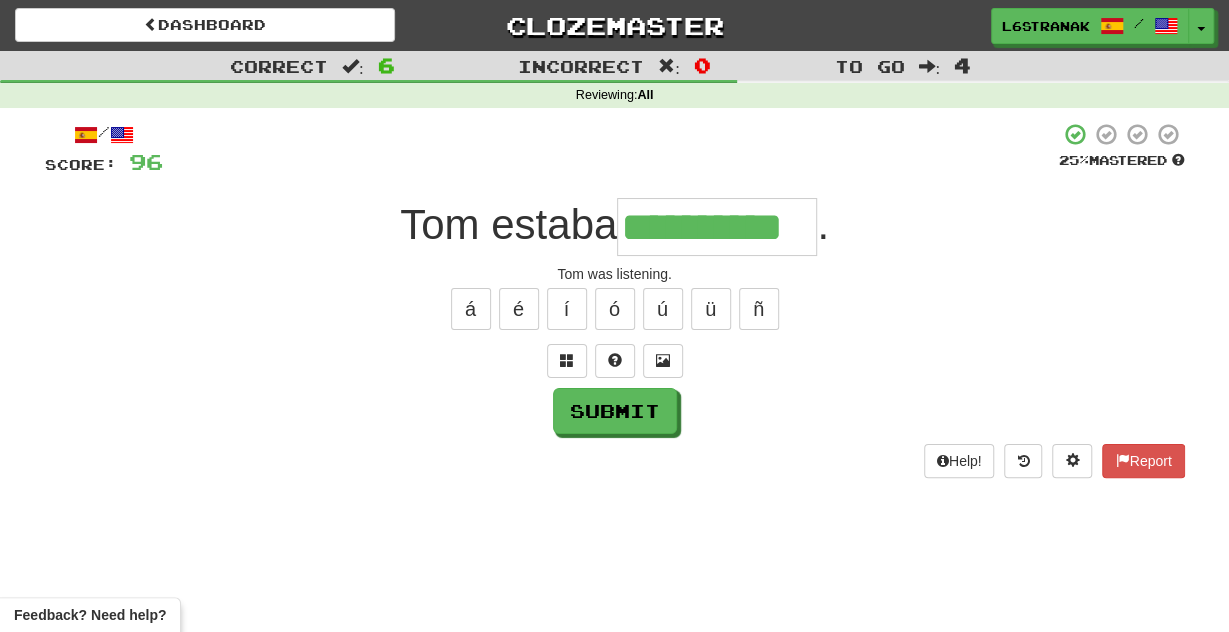scroll, scrollTop: 0, scrollLeft: 34, axis: horizontal 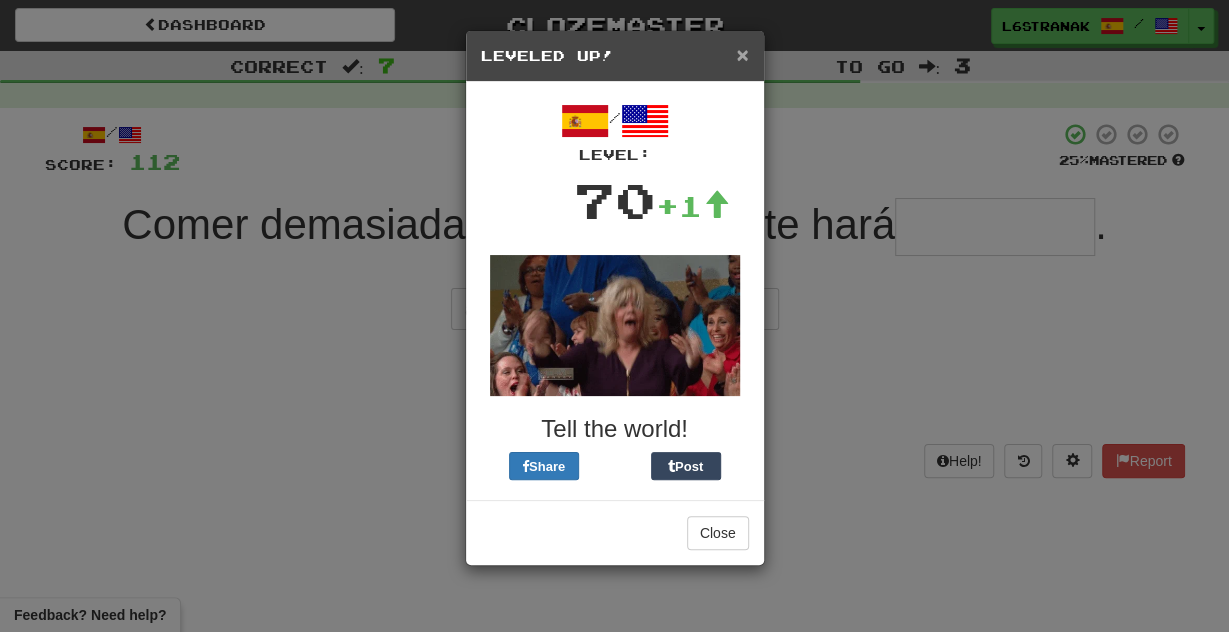 click on "×" at bounding box center (742, 54) 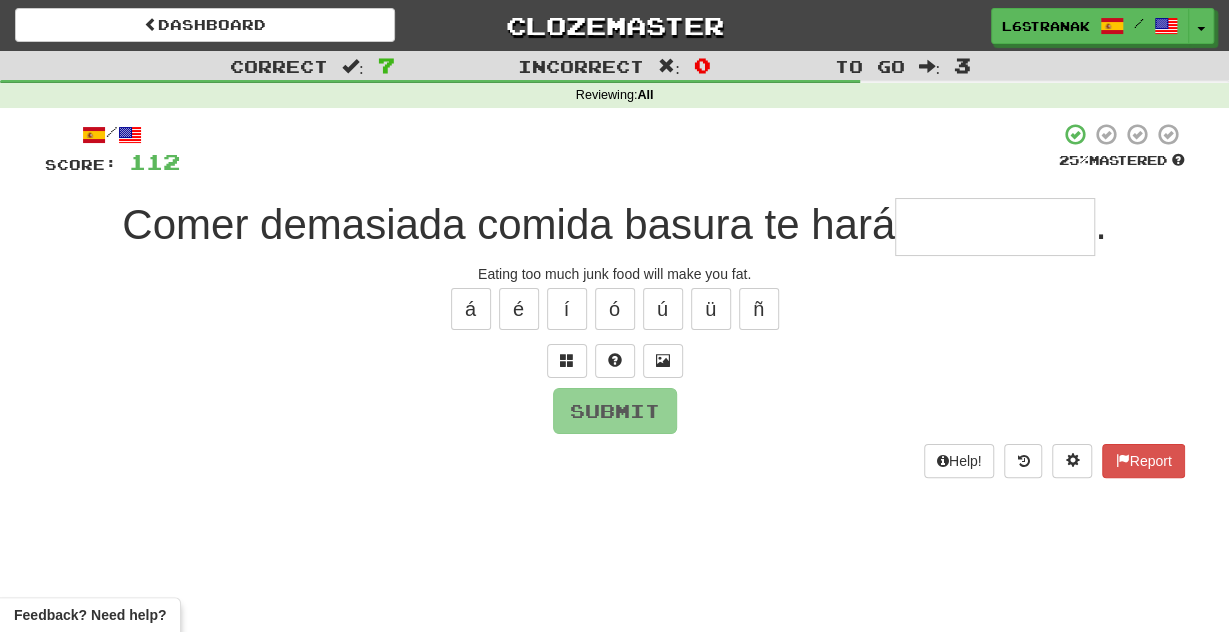 click at bounding box center (995, 227) 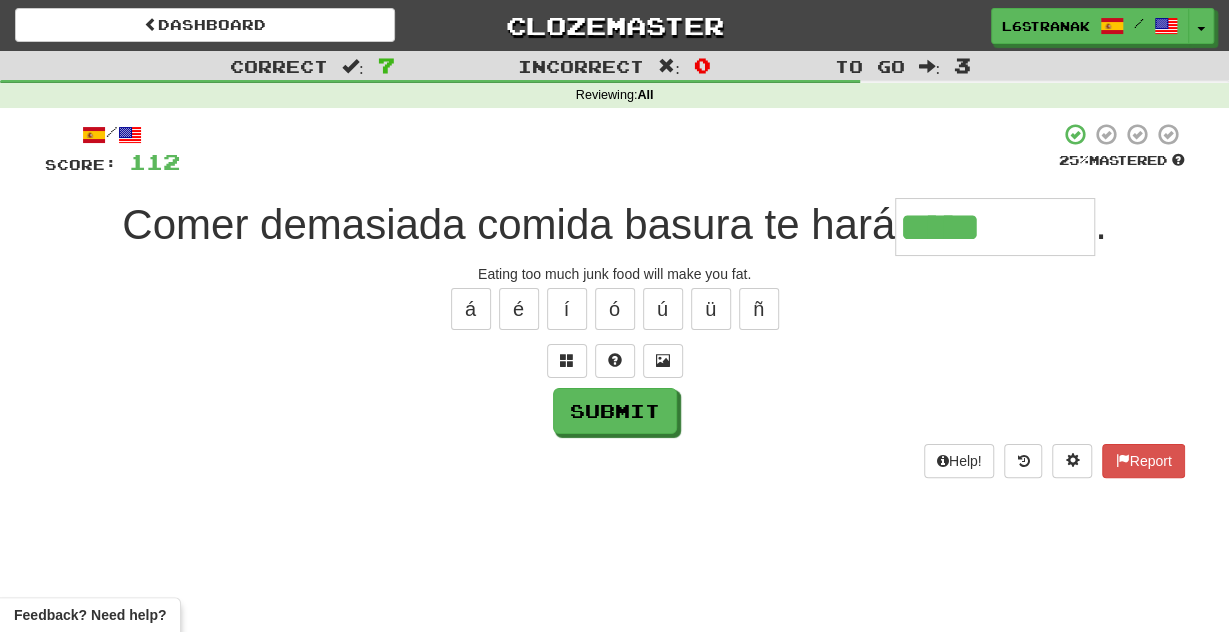 type on "*****" 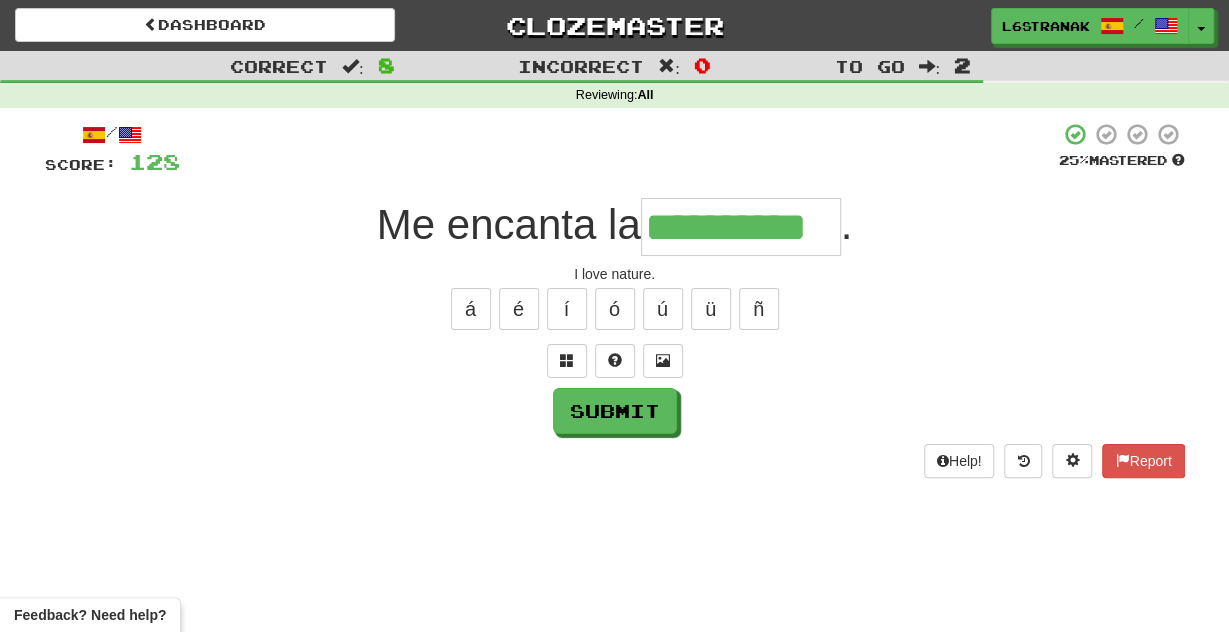 scroll, scrollTop: 0, scrollLeft: 4, axis: horizontal 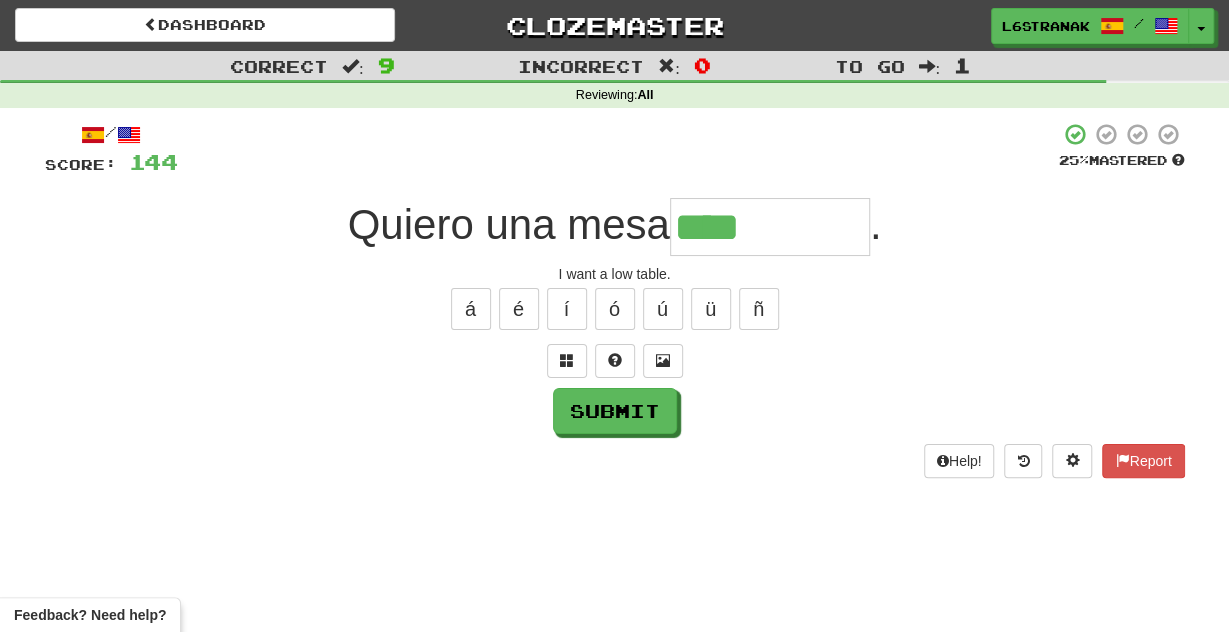 type on "****" 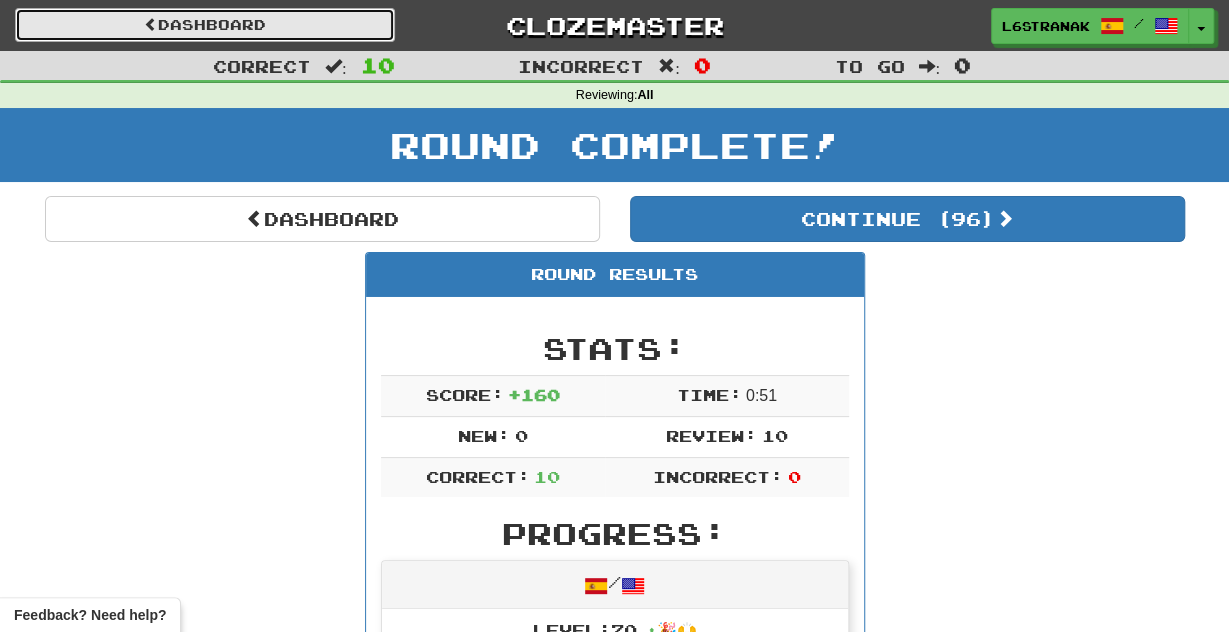 click on "Dashboard" at bounding box center [205, 25] 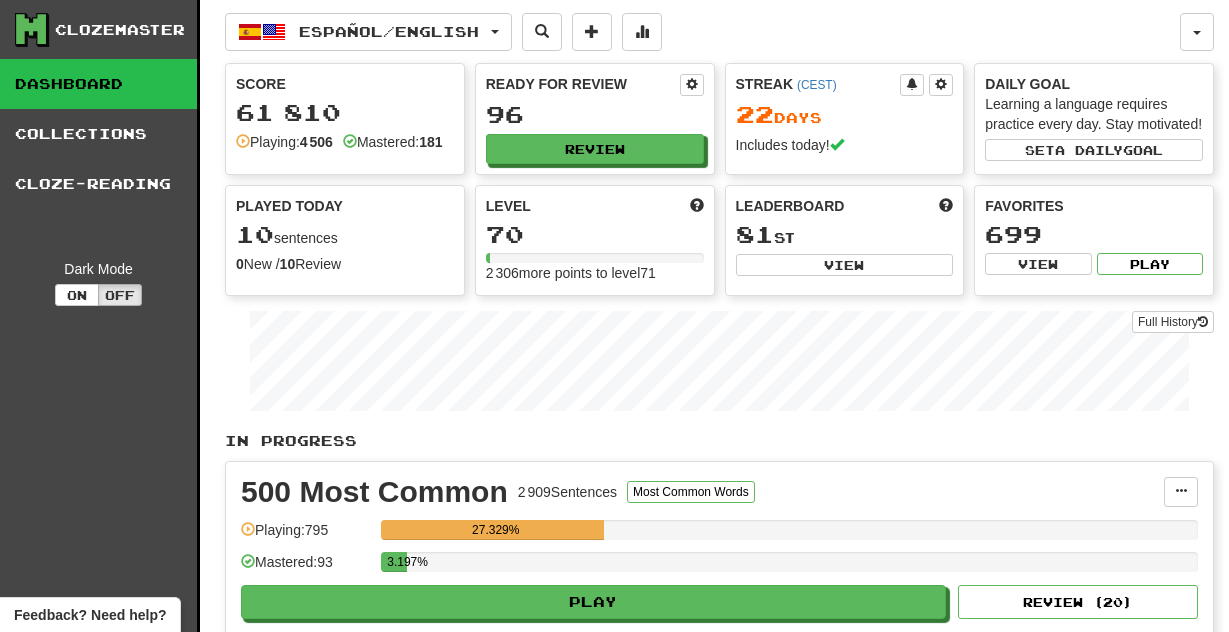 scroll, scrollTop: 0, scrollLeft: 0, axis: both 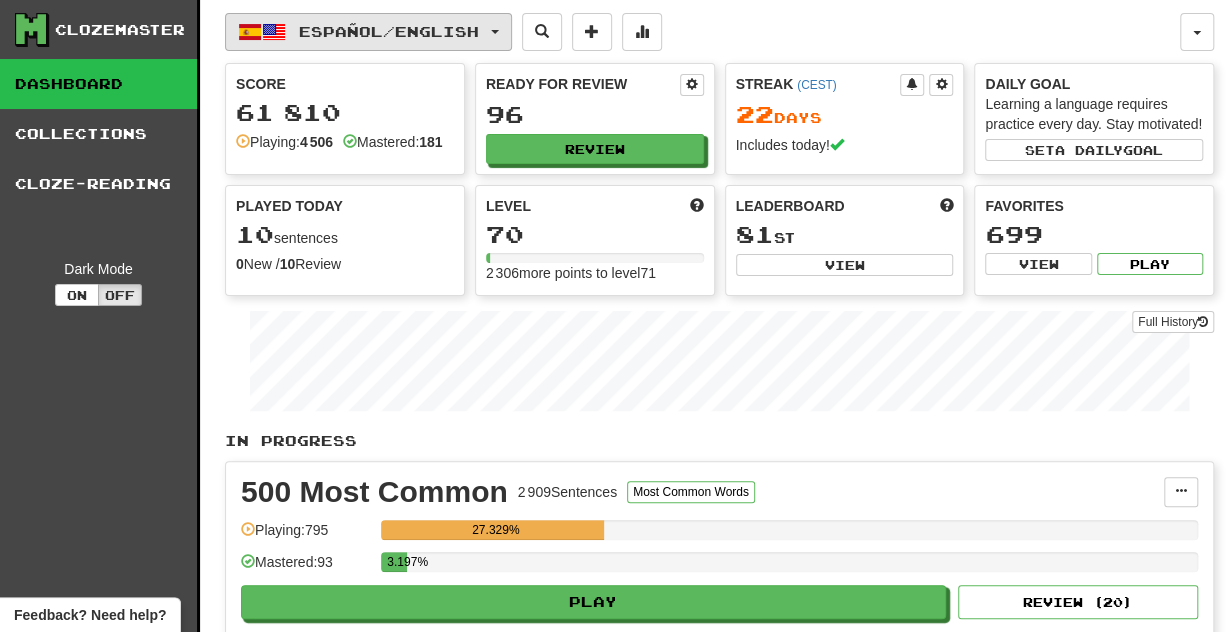 click on "Español  /  English" at bounding box center [389, 31] 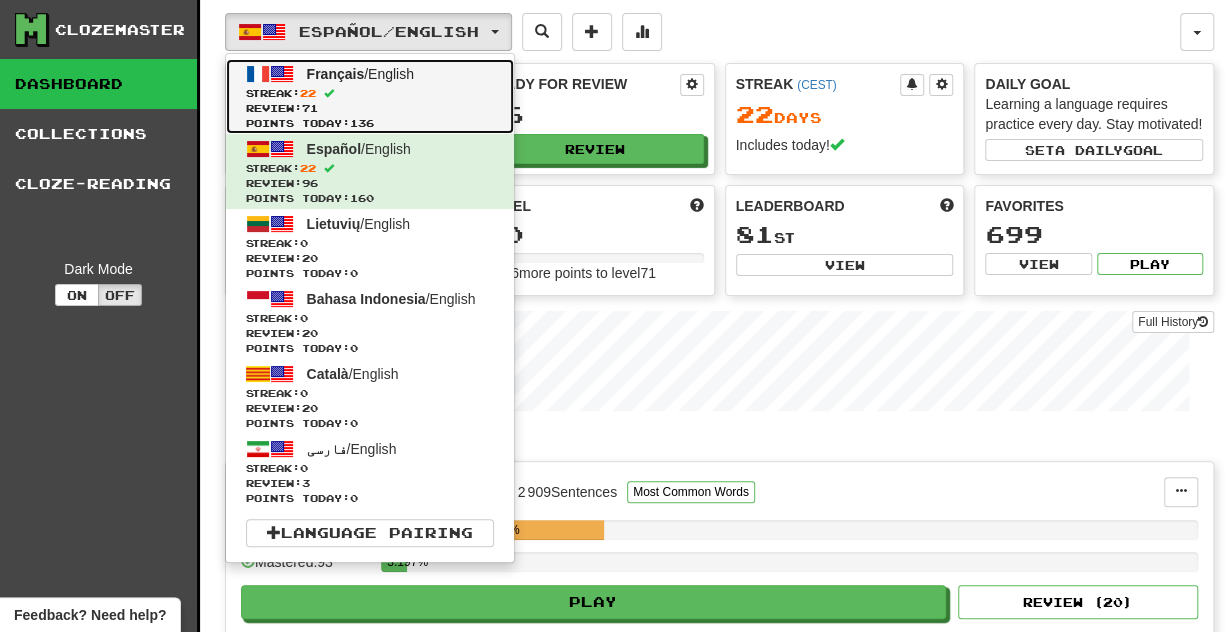 click on "Français  /  English Streak:  22   Review:  71 Points today:  136" at bounding box center [370, 96] 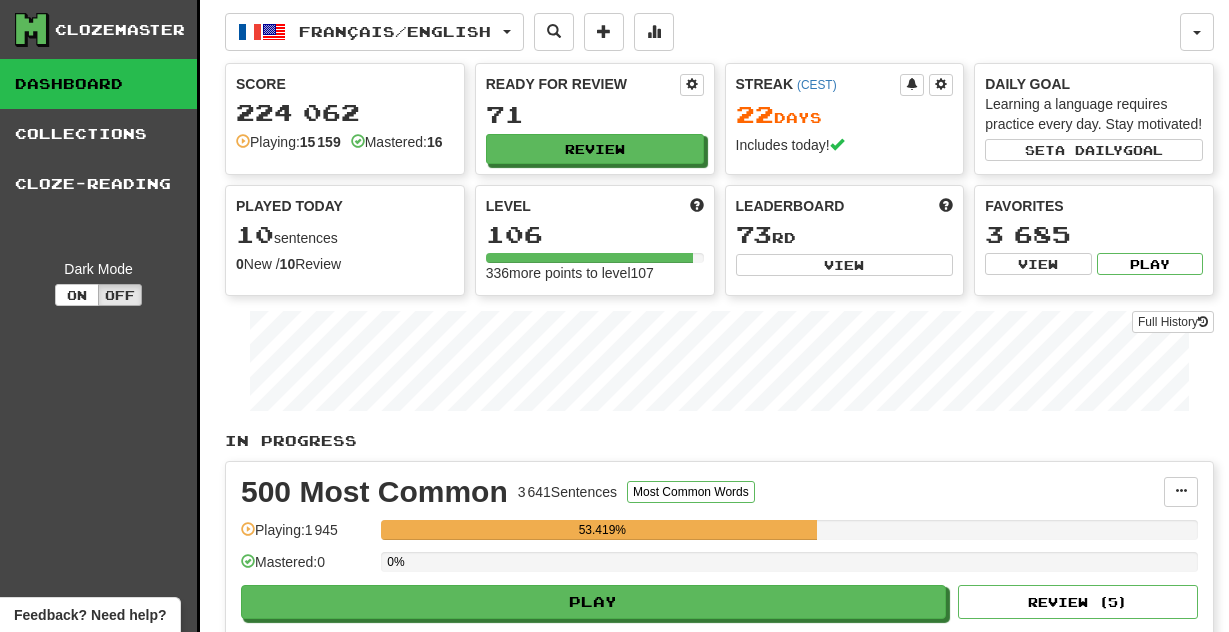 scroll, scrollTop: 0, scrollLeft: 0, axis: both 